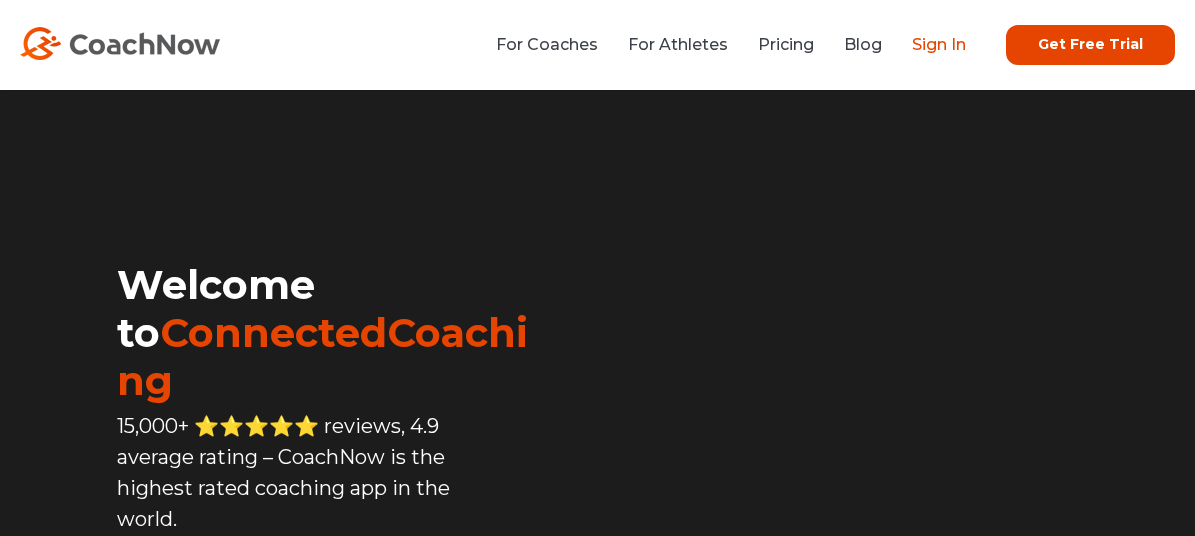 scroll, scrollTop: 0, scrollLeft: 0, axis: both 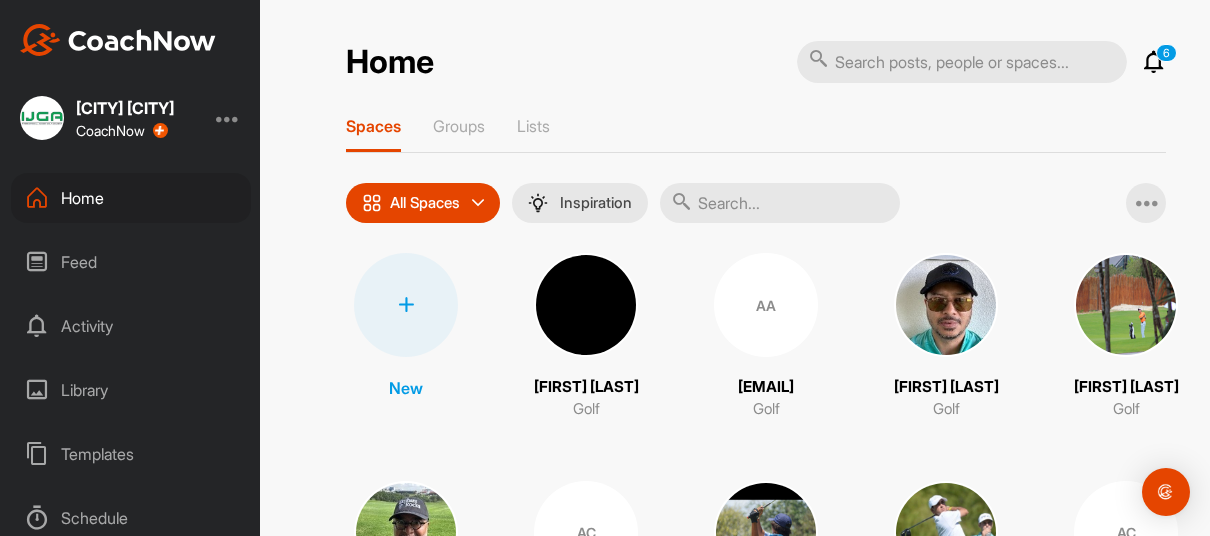 click at bounding box center [780, 203] 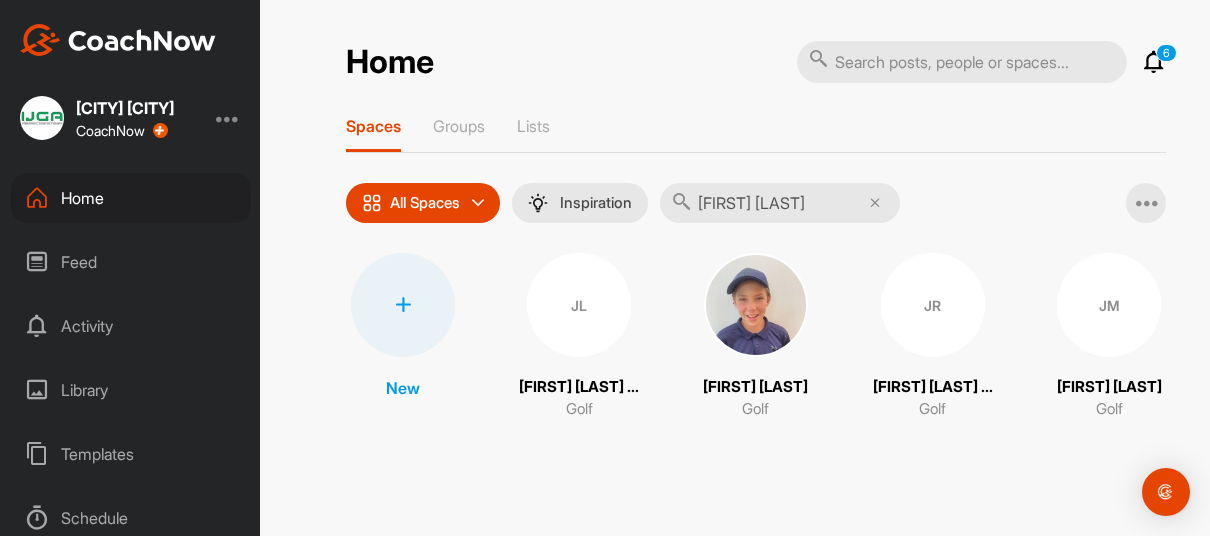 type on "[FIRST] [LAST]" 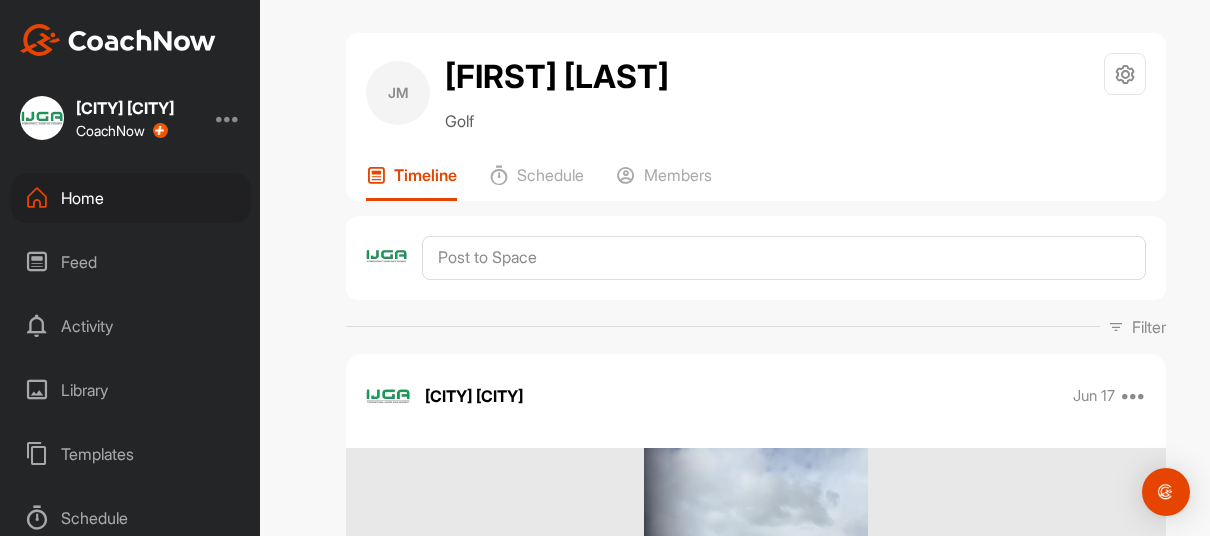 scroll, scrollTop: 4, scrollLeft: 0, axis: vertical 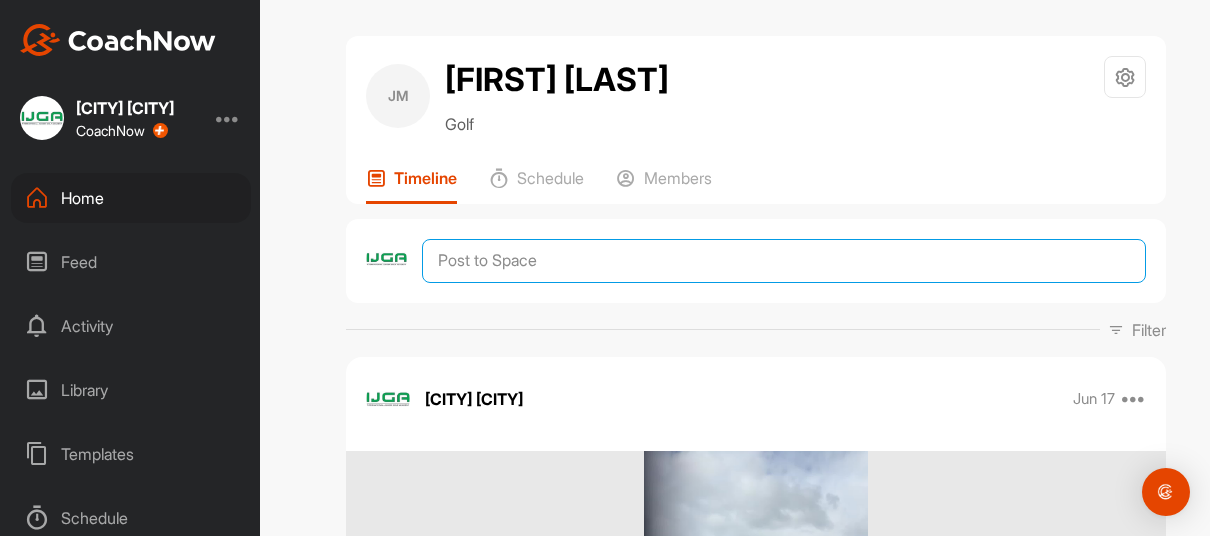 click at bounding box center [784, 261] 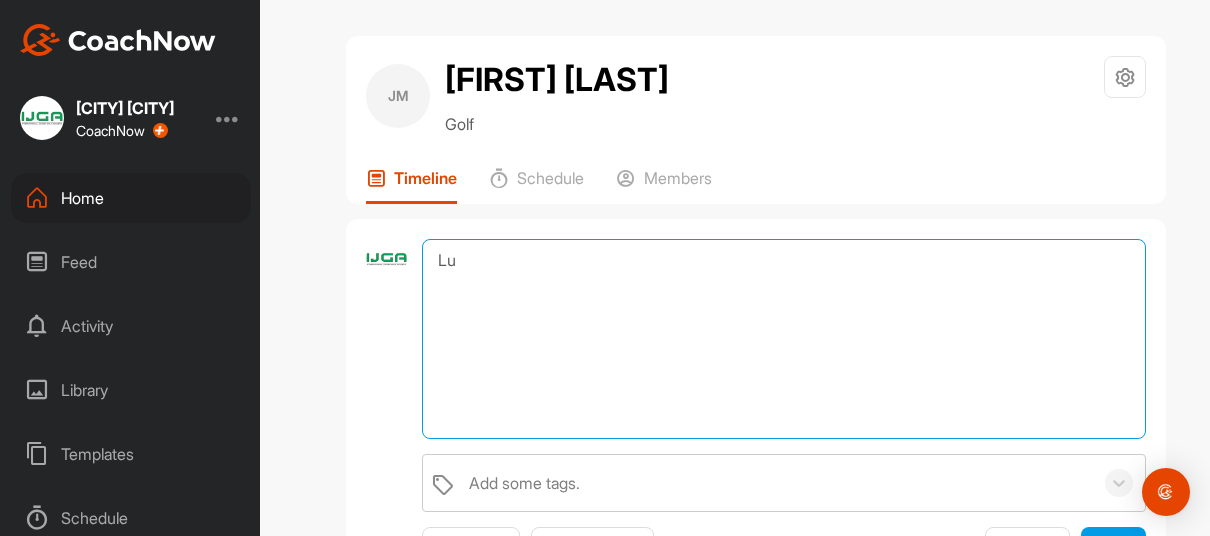 type on "L" 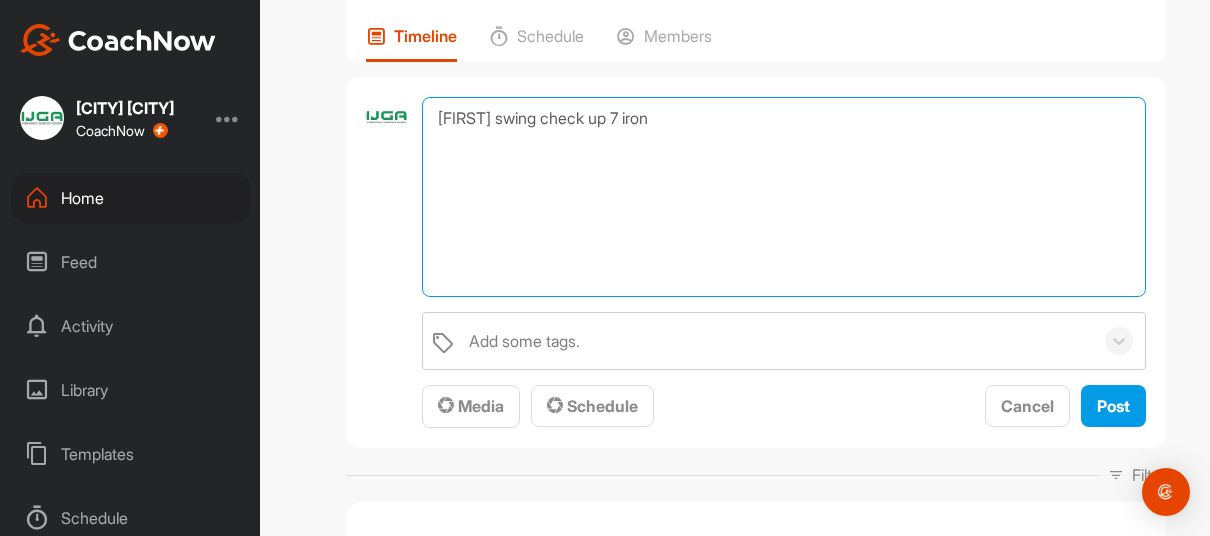 scroll, scrollTop: 151, scrollLeft: 0, axis: vertical 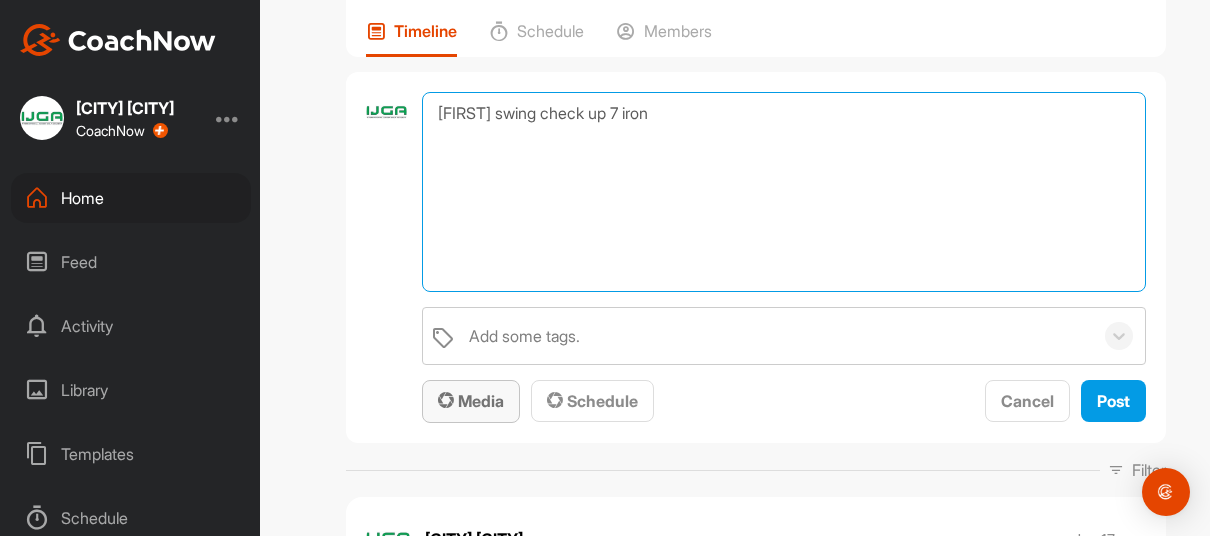 type on "[FIRST] swing check up 7 iron" 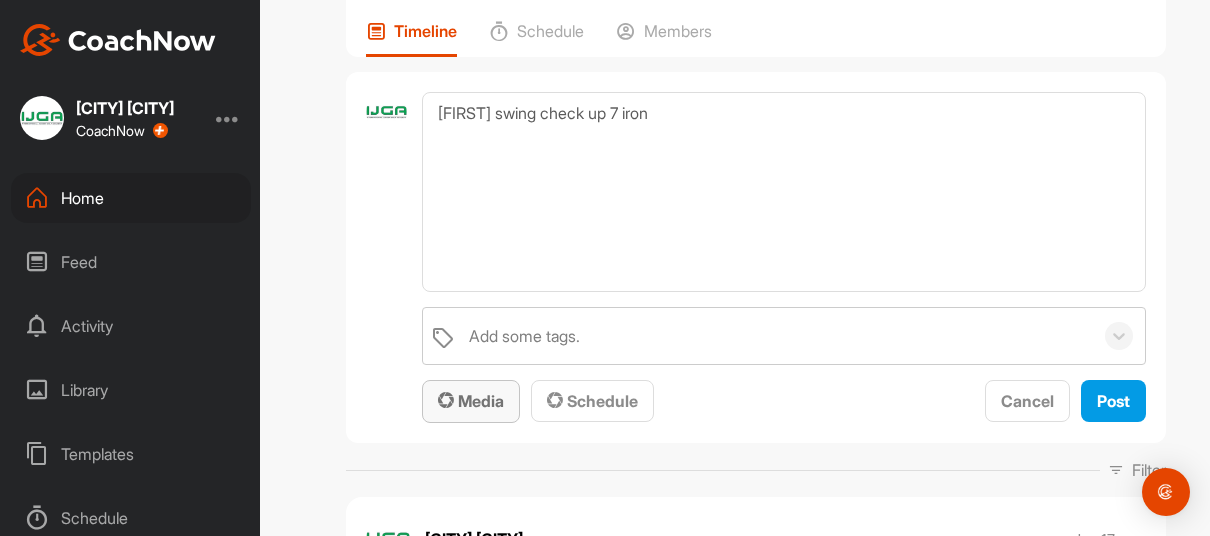 click on "Media" at bounding box center [471, 401] 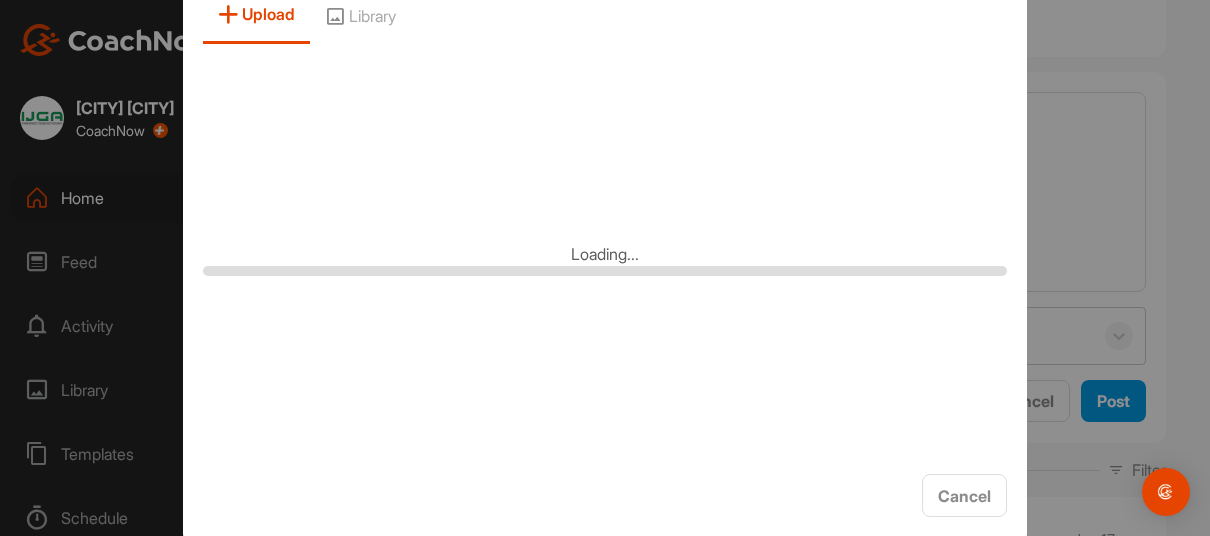 scroll, scrollTop: 0, scrollLeft: 0, axis: both 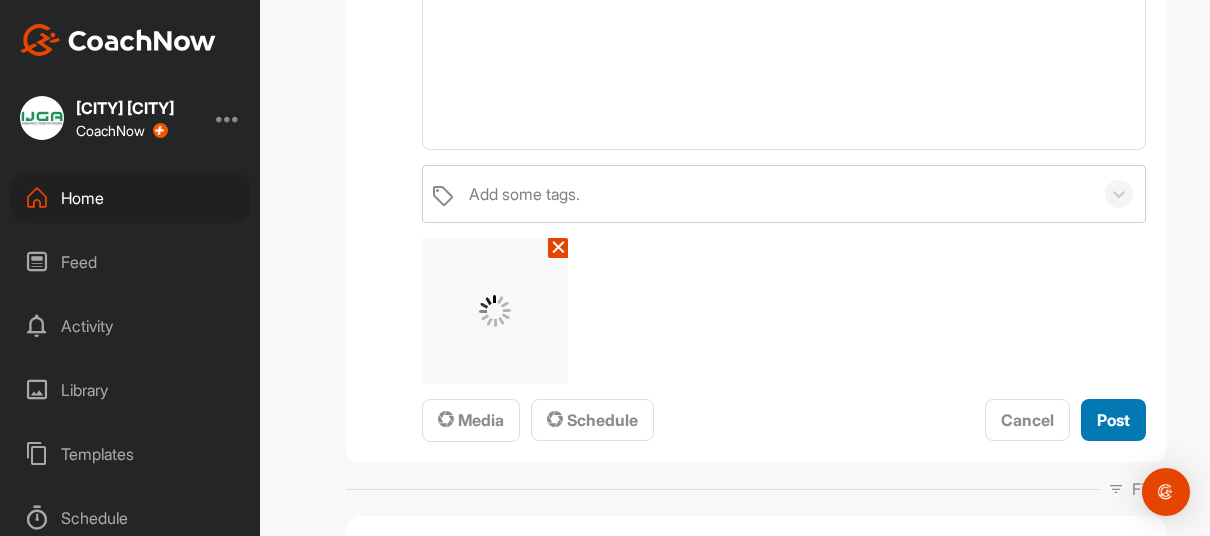 click on "Post" at bounding box center (1113, 420) 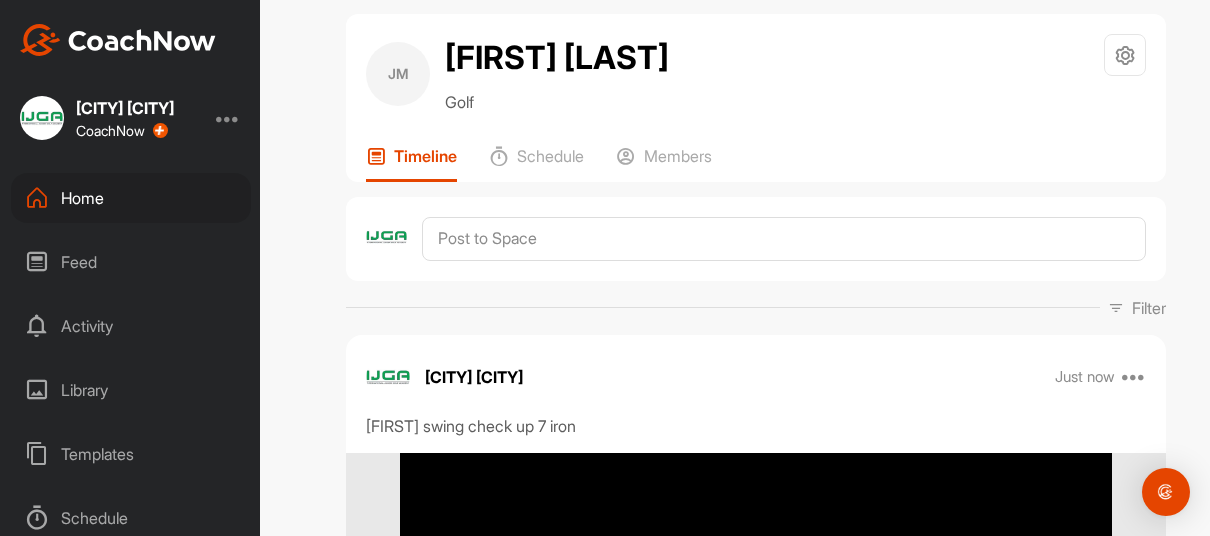 scroll, scrollTop: 0, scrollLeft: 0, axis: both 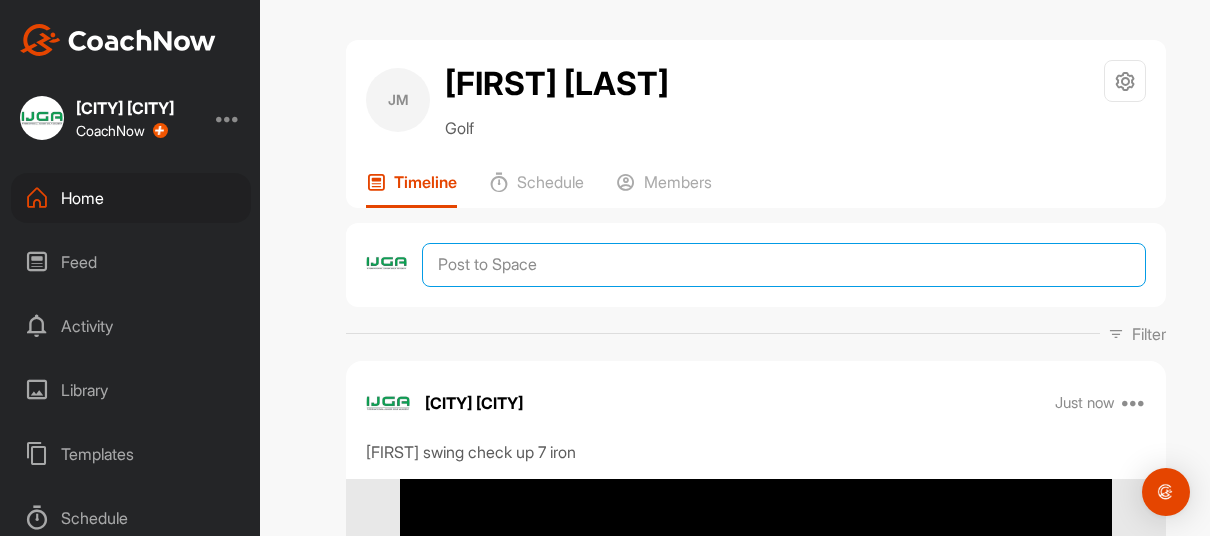 click at bounding box center (784, 265) 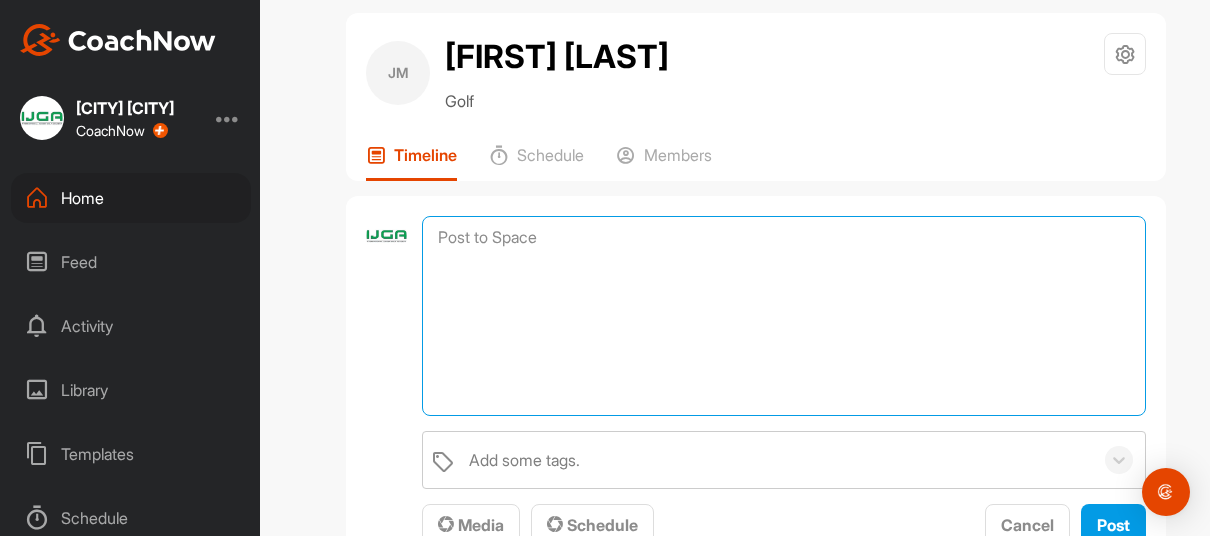scroll, scrollTop: 99, scrollLeft: 0, axis: vertical 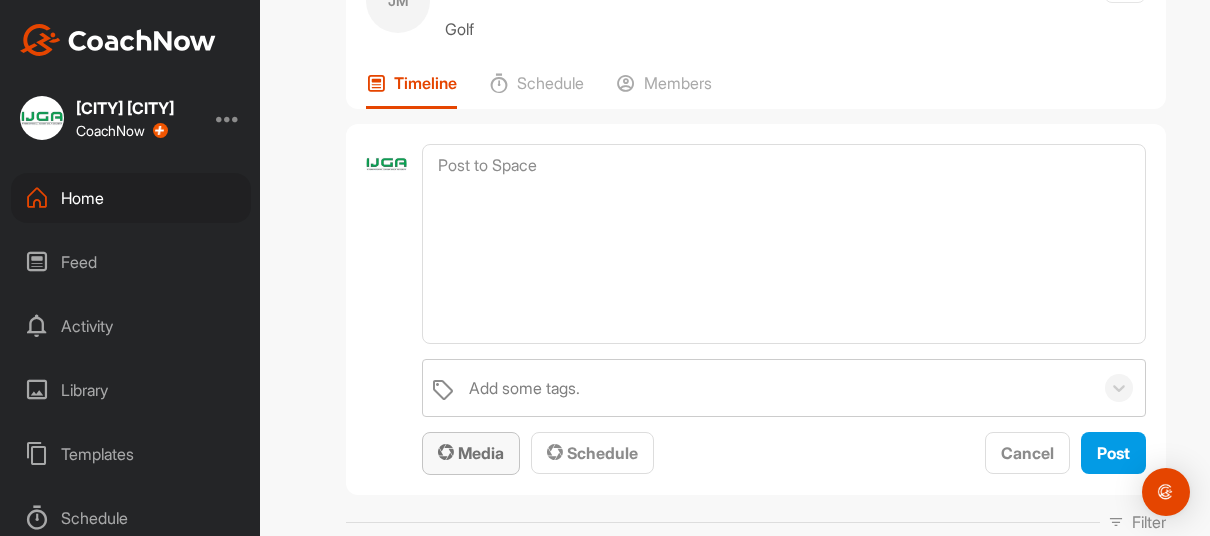 click on "Media" at bounding box center [471, 453] 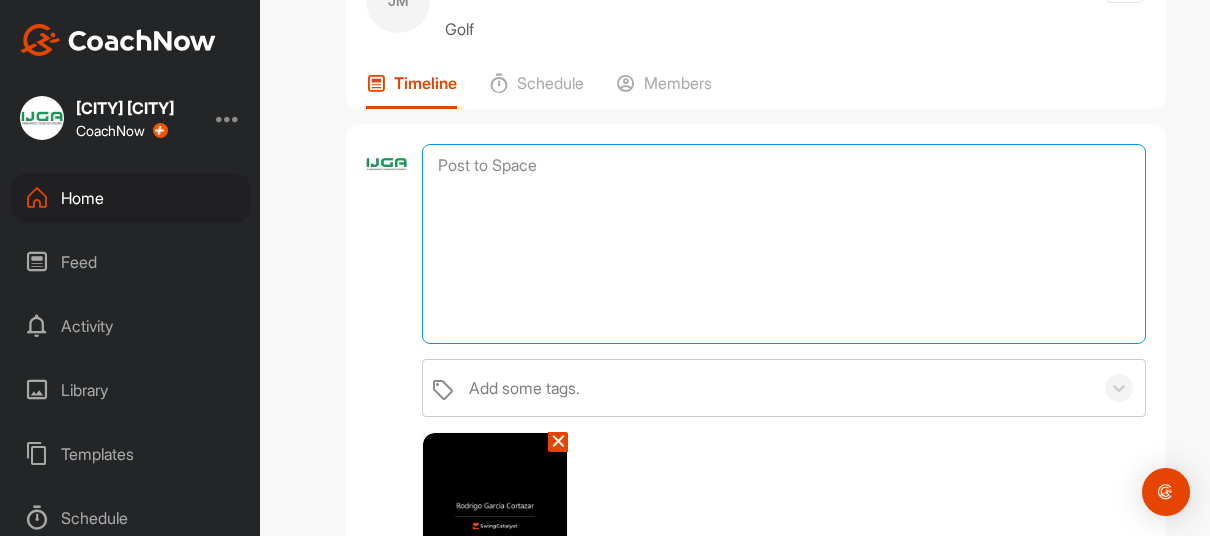 click at bounding box center [784, 244] 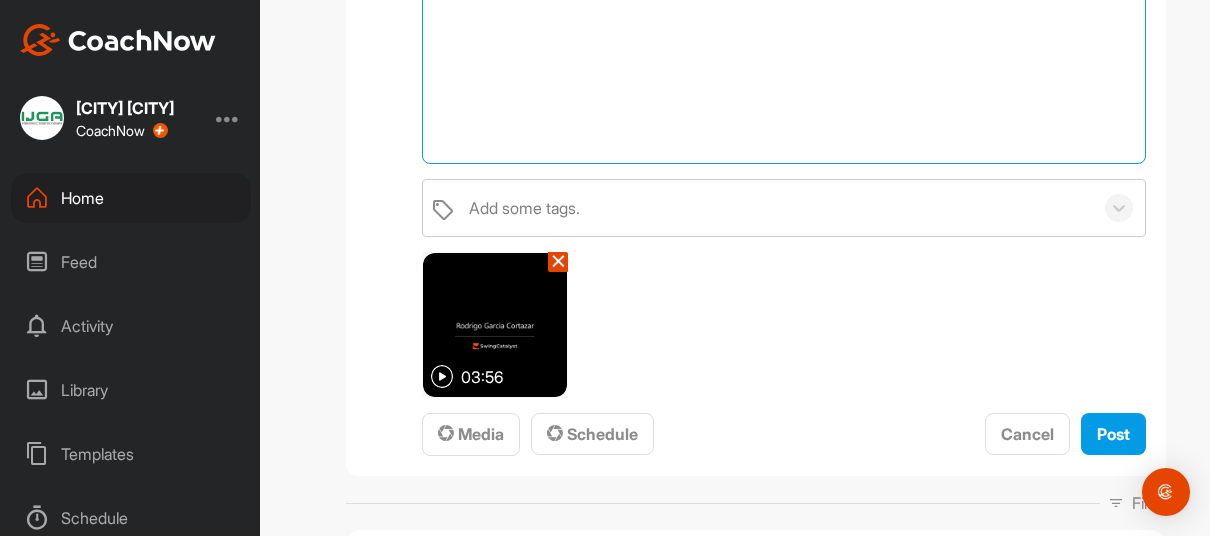 scroll, scrollTop: 365, scrollLeft: 0, axis: vertical 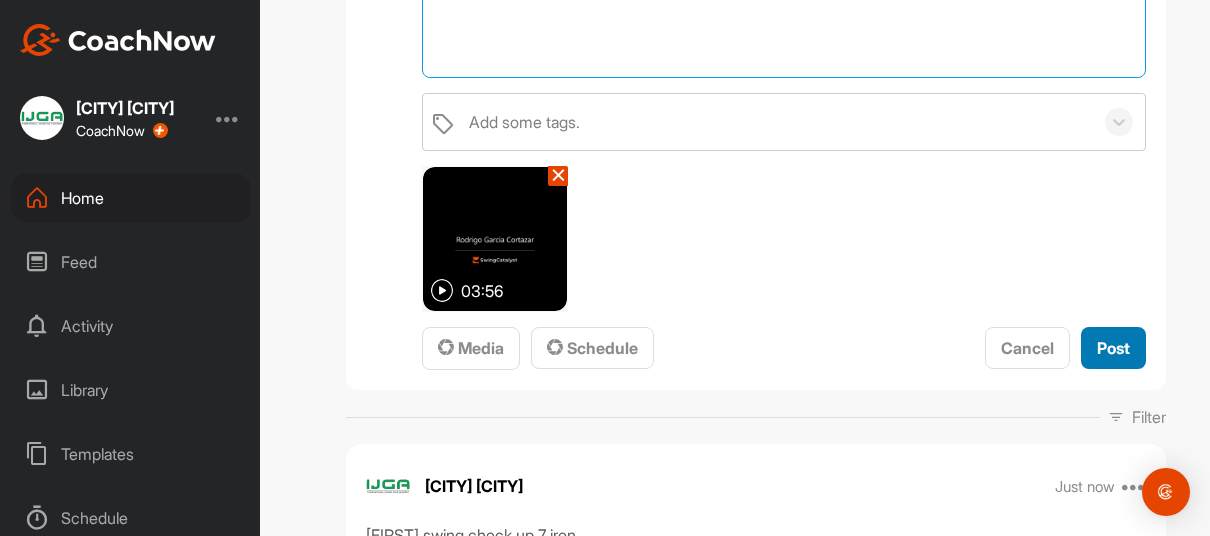 type on "[FIRST] [LAST]" 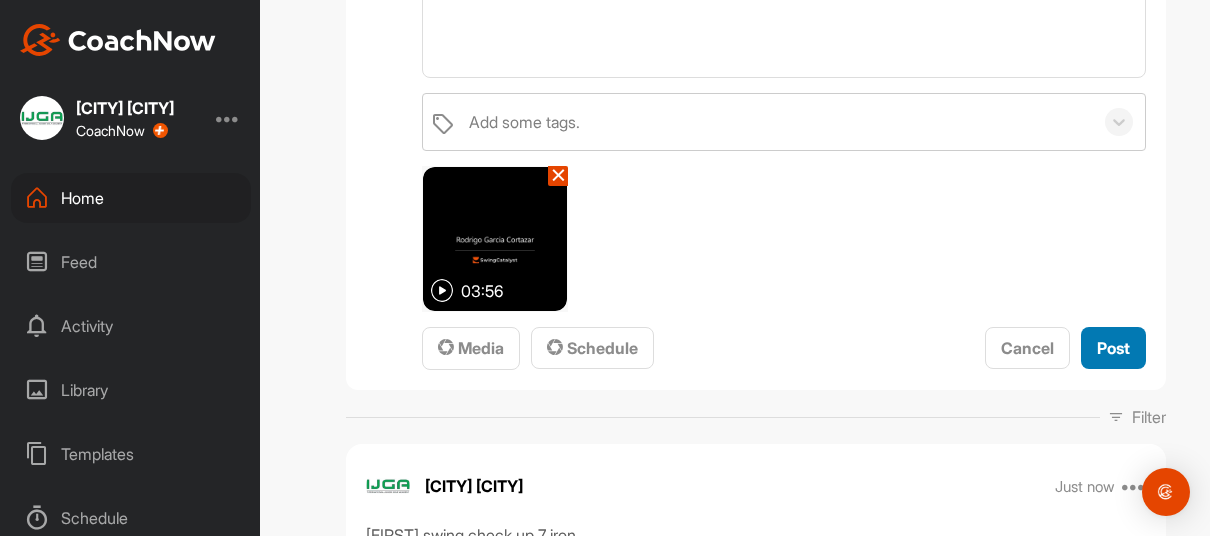 click on "Post" at bounding box center [1113, 348] 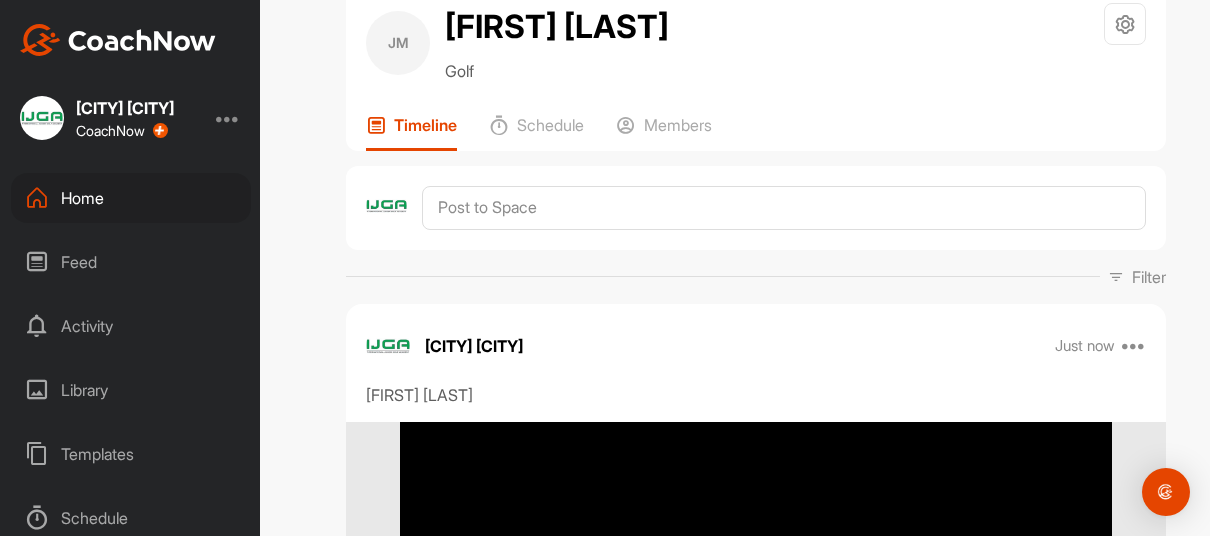 scroll, scrollTop: 0, scrollLeft: 0, axis: both 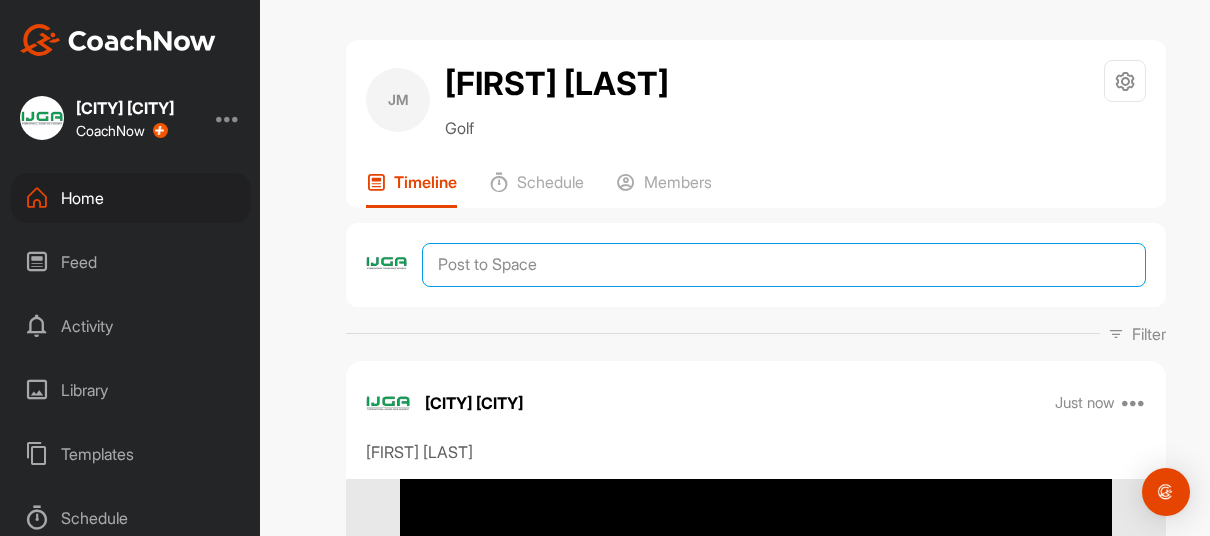 click at bounding box center (784, 265) 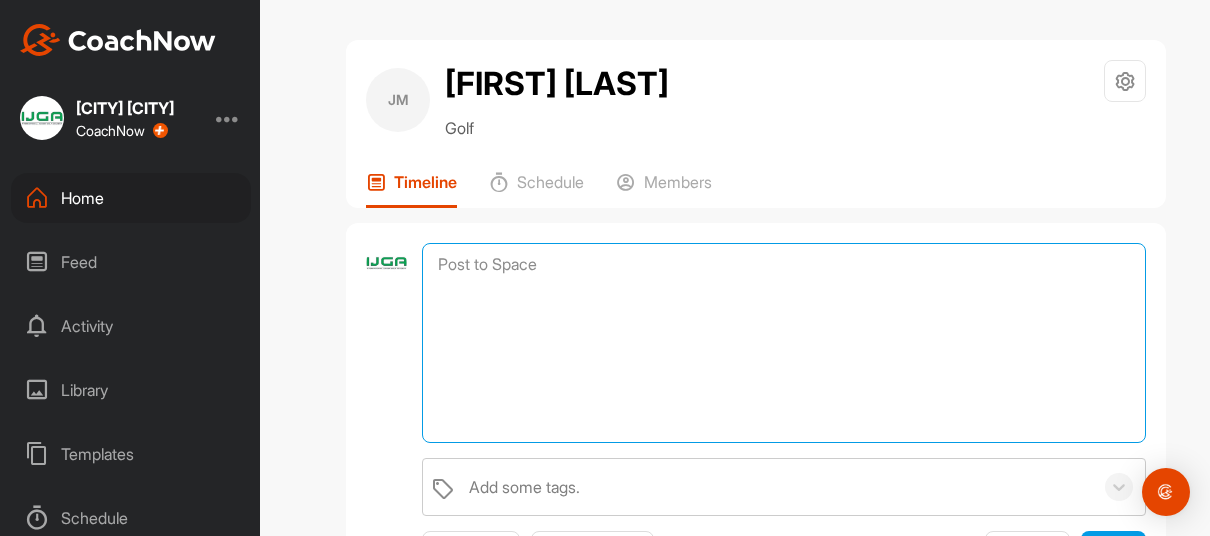 type on "D" 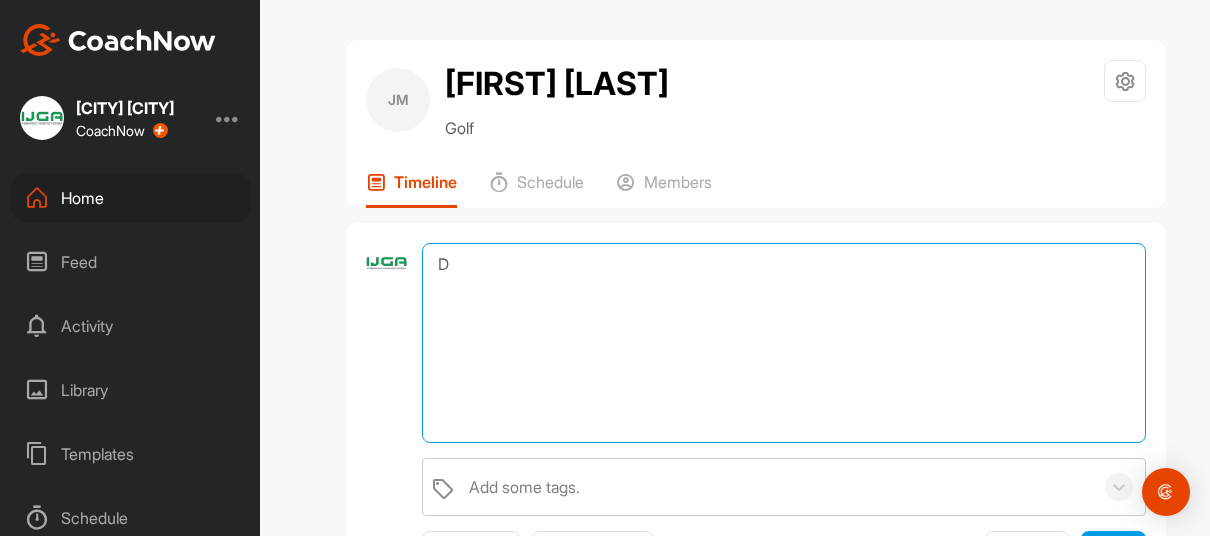 type 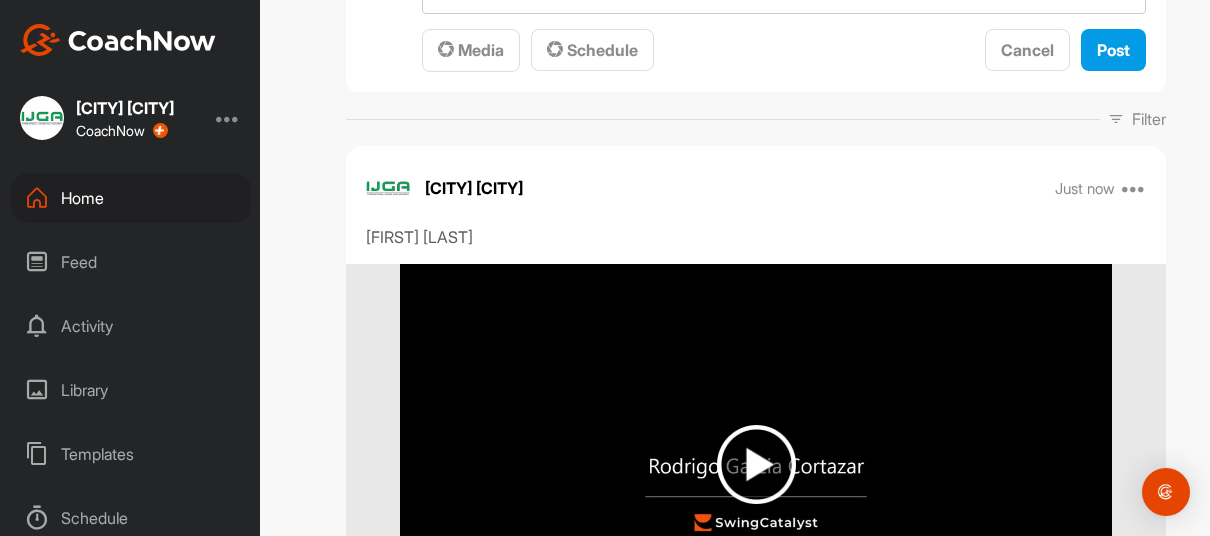 scroll, scrollTop: 503, scrollLeft: 0, axis: vertical 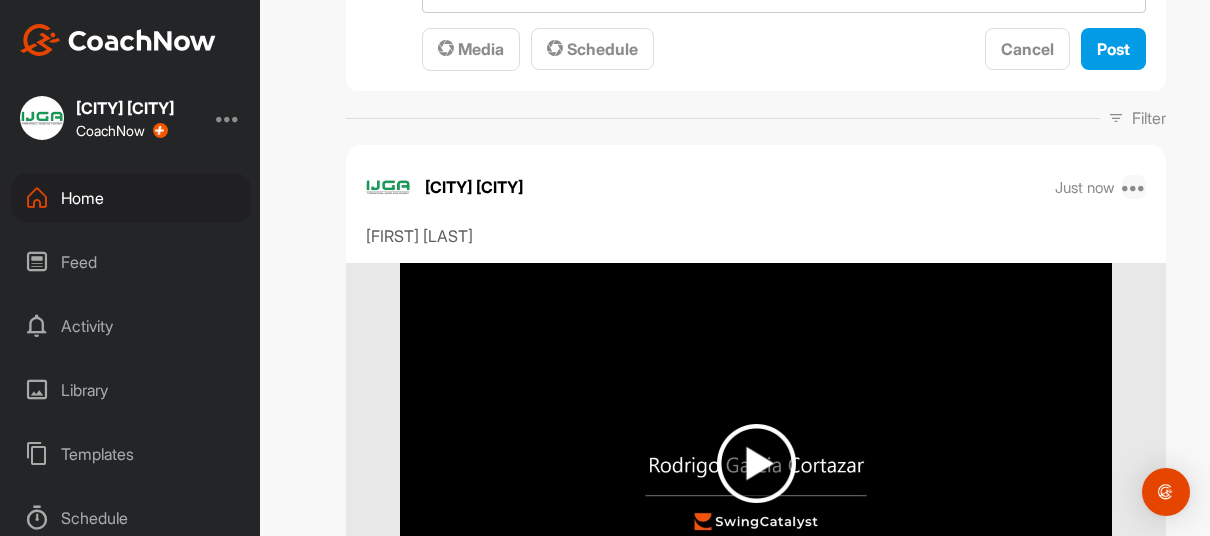 click at bounding box center (1134, 187) 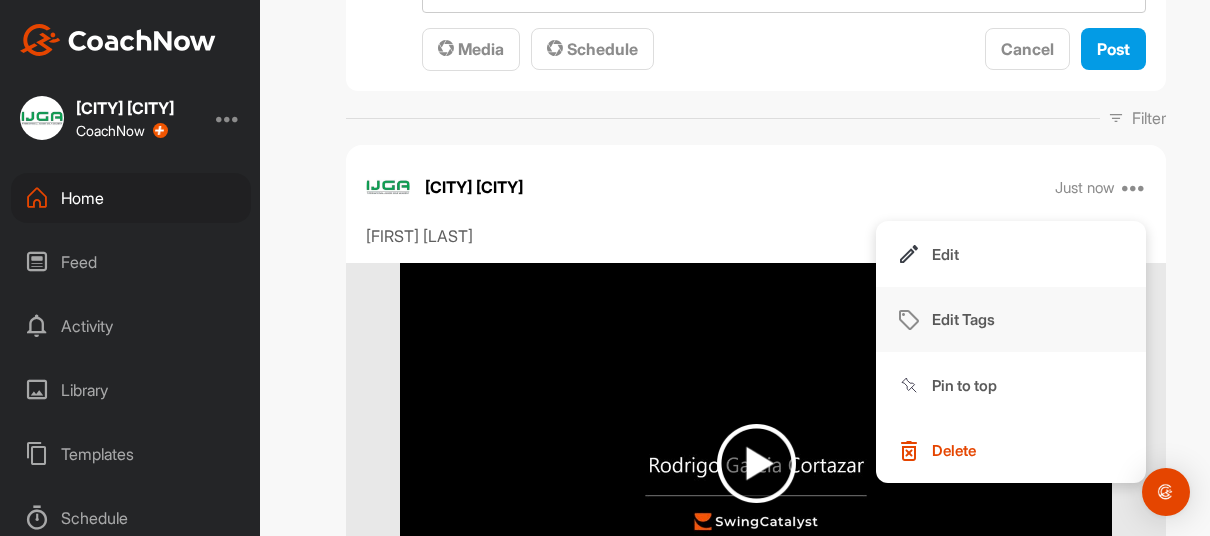 click on "Edit Tags" at bounding box center [1011, 320] 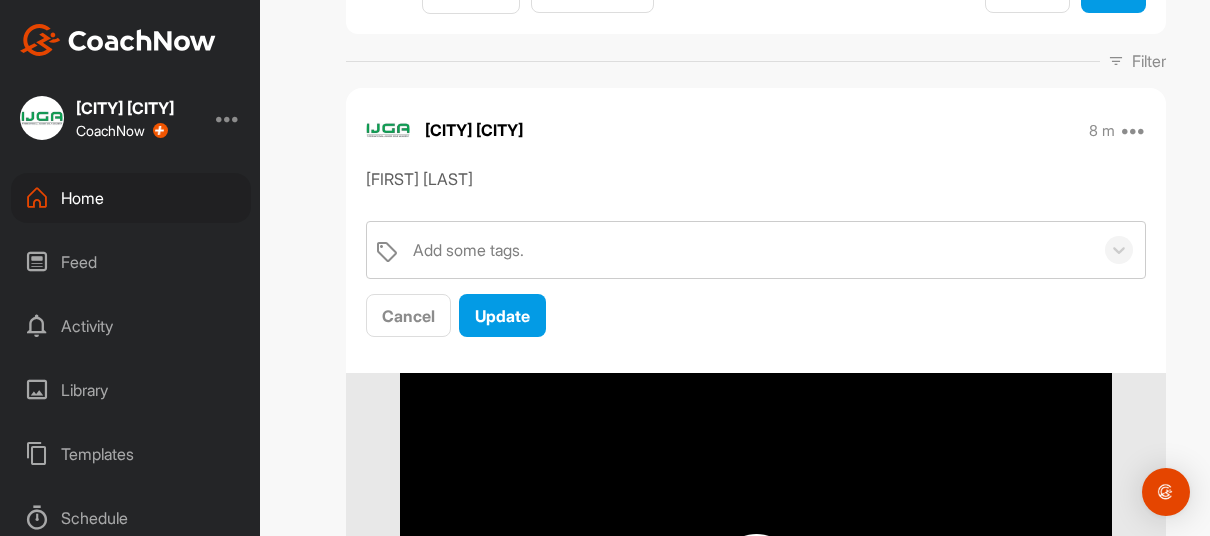 scroll, scrollTop: 559, scrollLeft: 0, axis: vertical 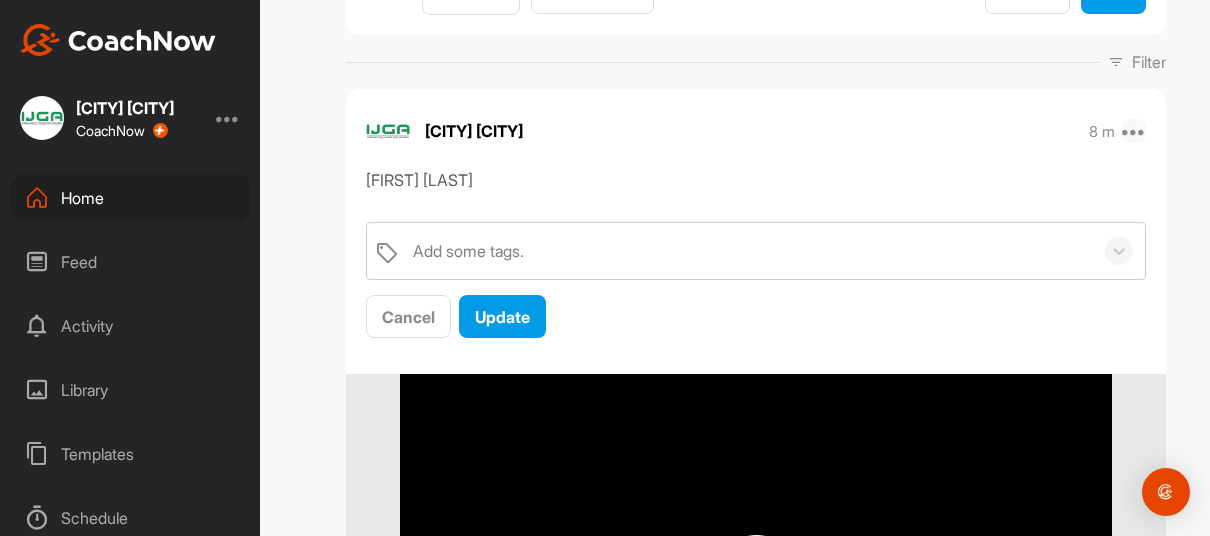 click at bounding box center (1134, 131) 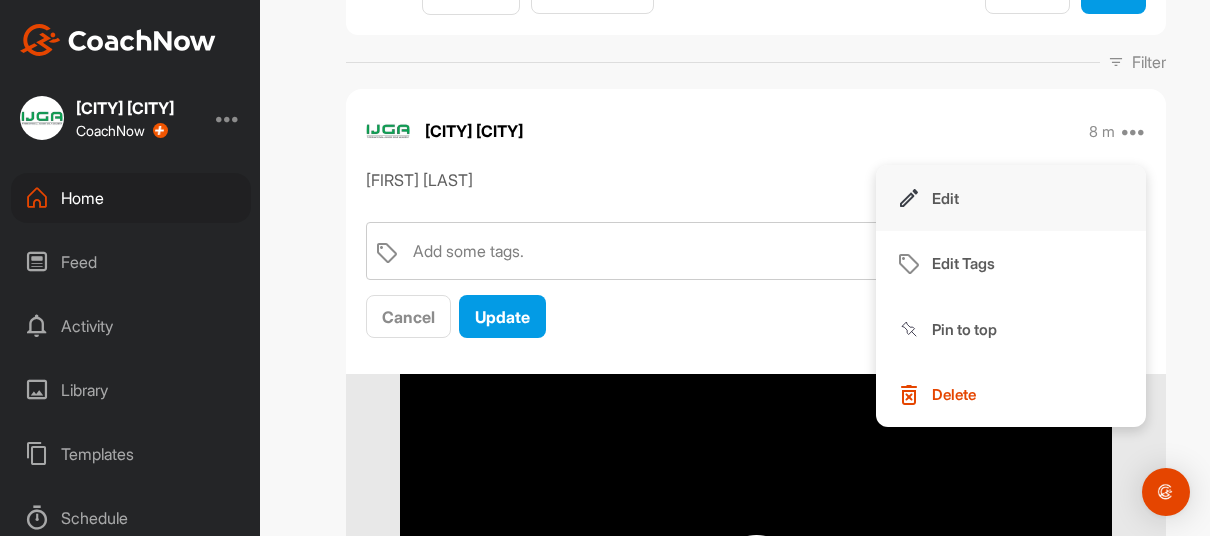 click on "Edit" at bounding box center (1011, 198) 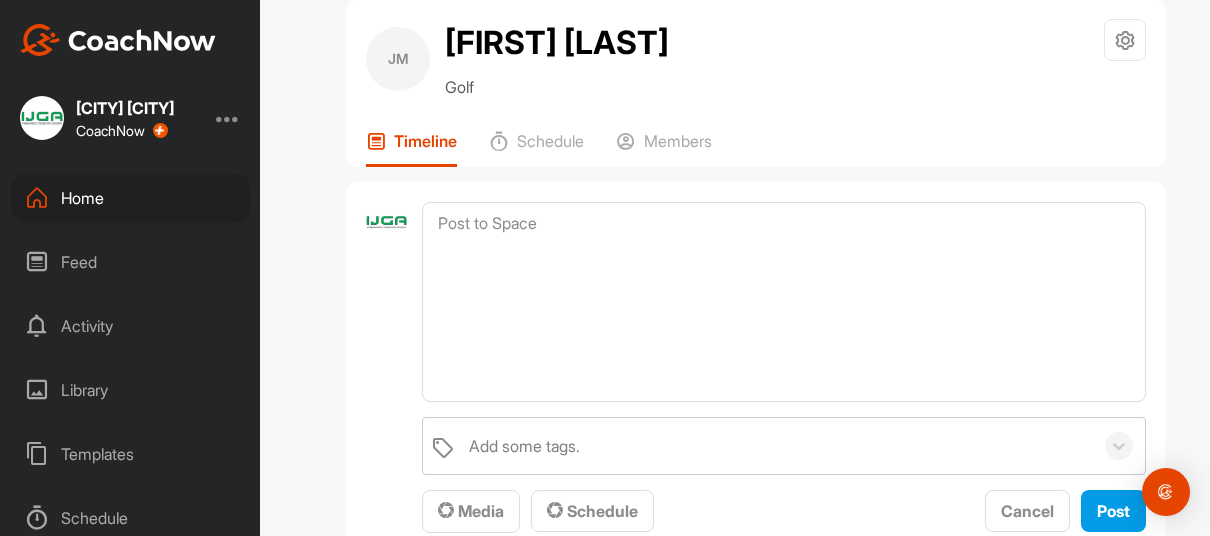 scroll, scrollTop: 0, scrollLeft: 0, axis: both 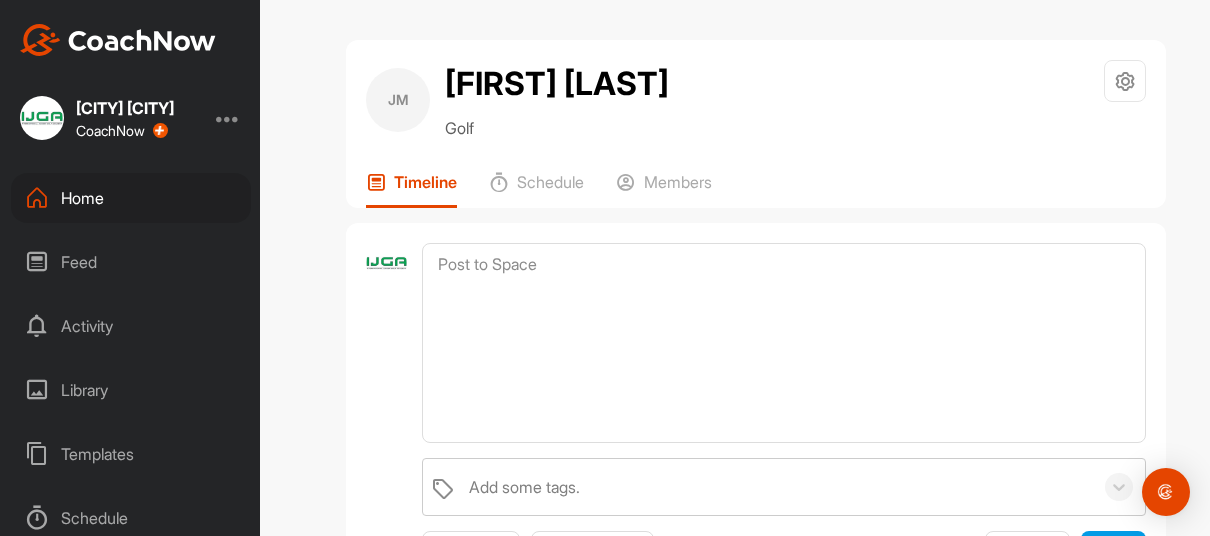 click on "Home" at bounding box center (131, 198) 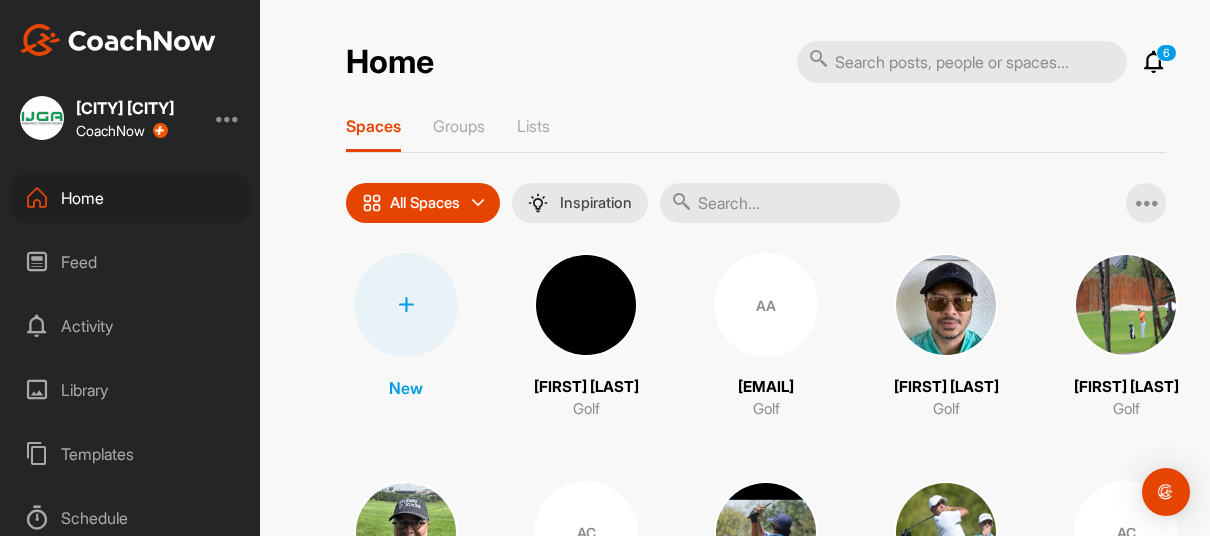 click at bounding box center [780, 203] 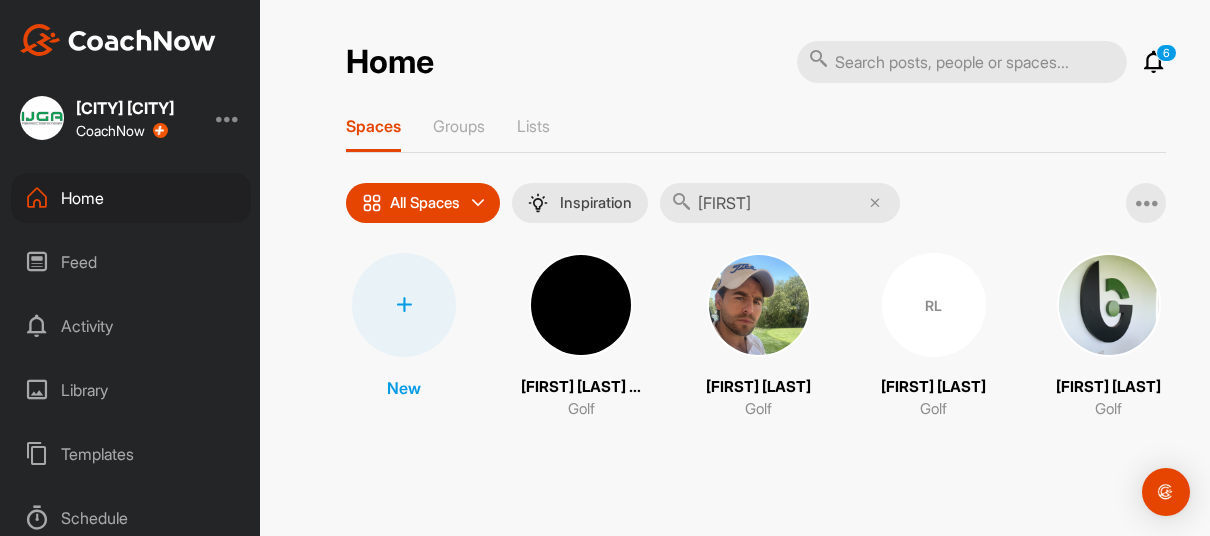 type on "[FIRST]" 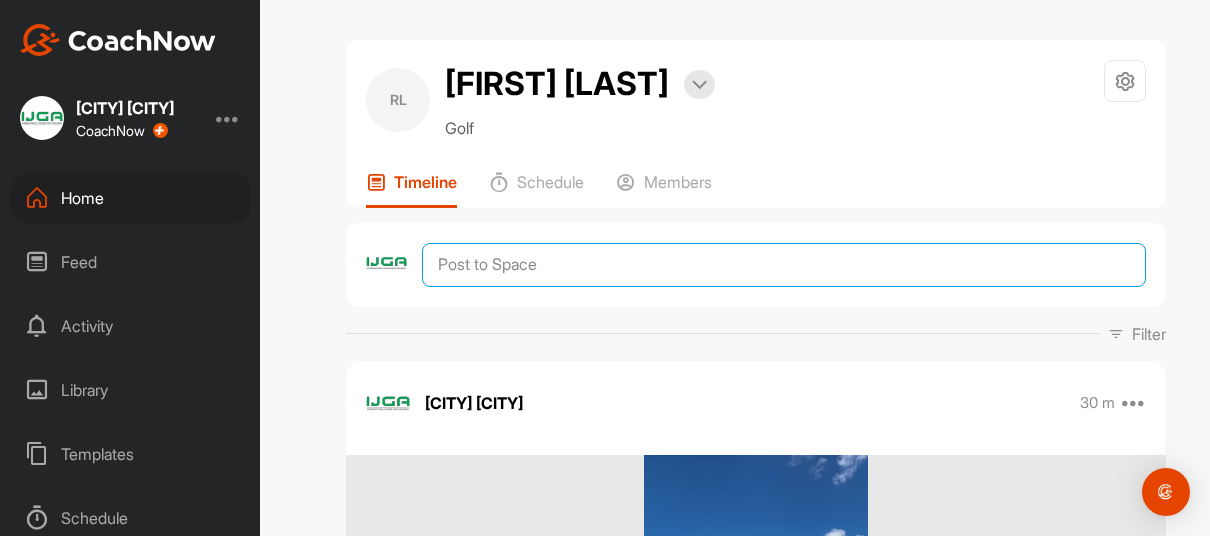 click at bounding box center (784, 265) 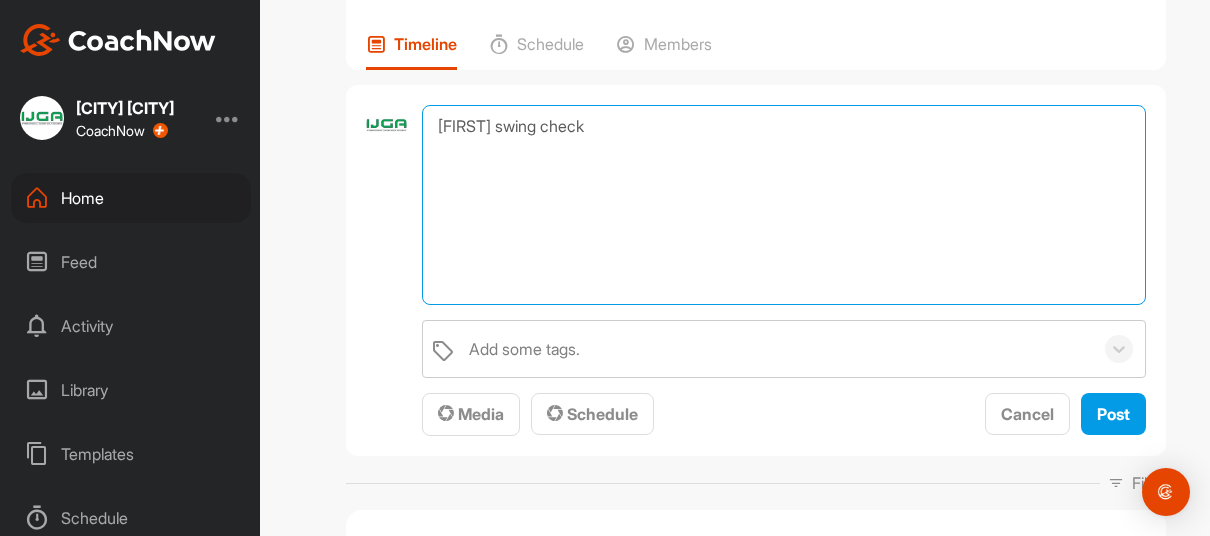 scroll, scrollTop: 140, scrollLeft: 0, axis: vertical 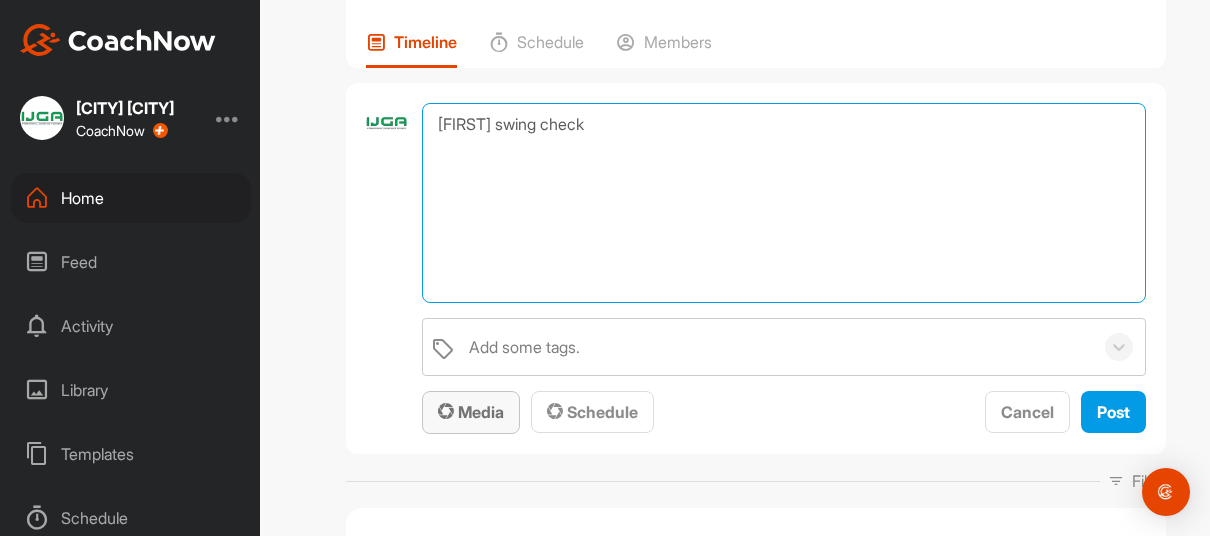 type on "[FIRST] swing check" 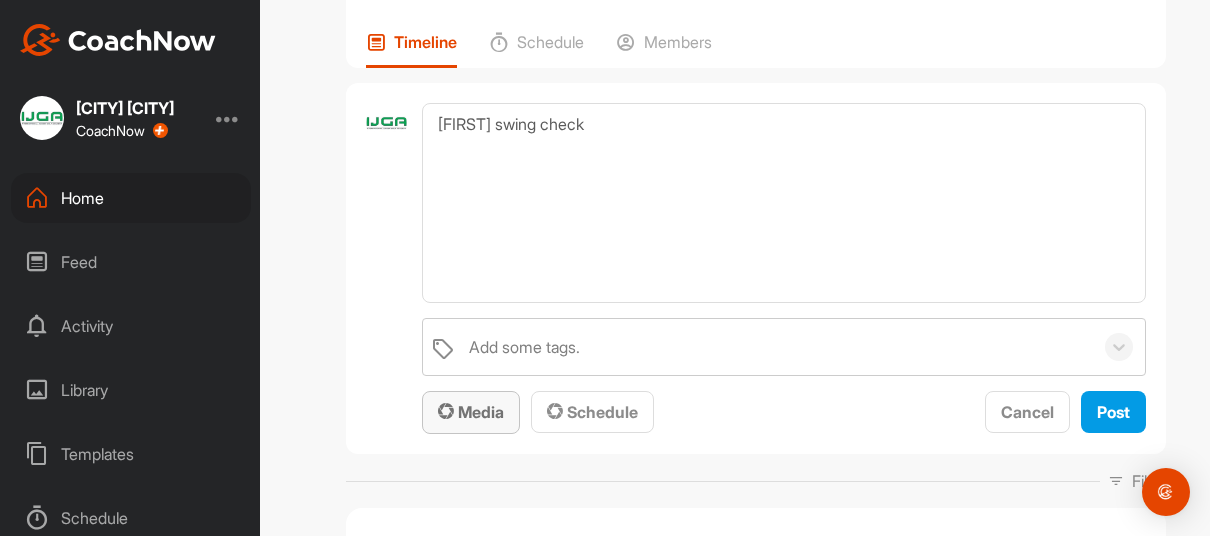 click on "Media" at bounding box center (471, 412) 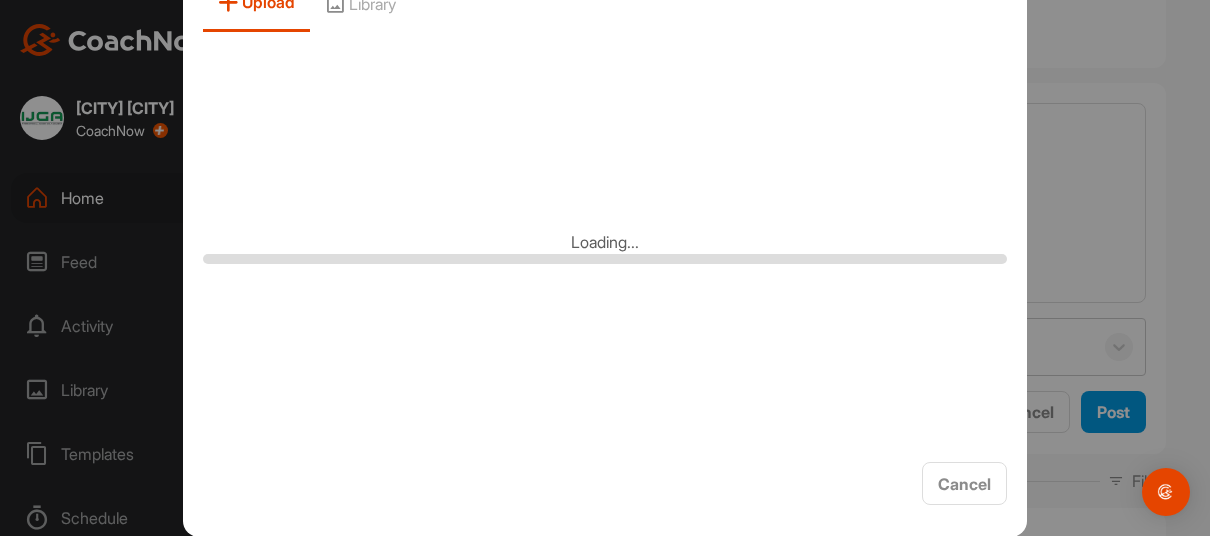 scroll, scrollTop: 0, scrollLeft: 0, axis: both 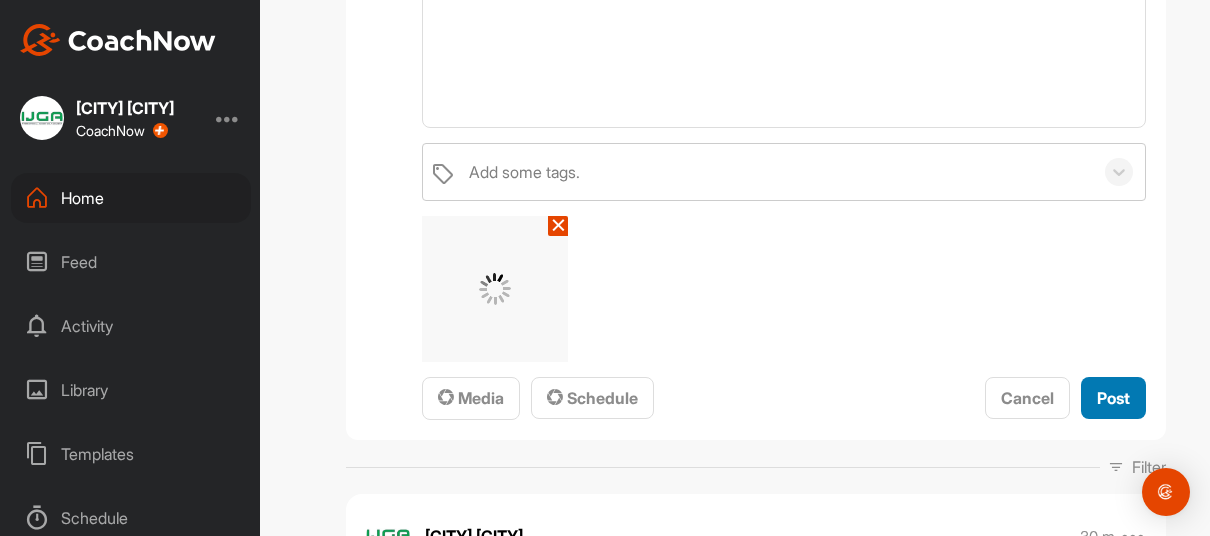click on "Post" at bounding box center [1113, 398] 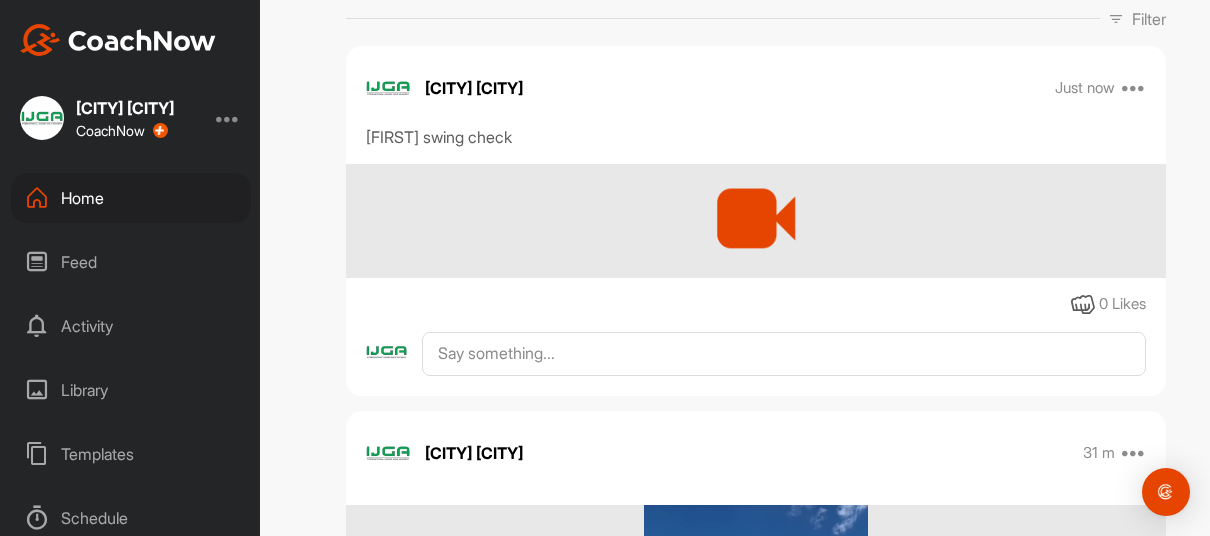 scroll, scrollTop: 0, scrollLeft: 0, axis: both 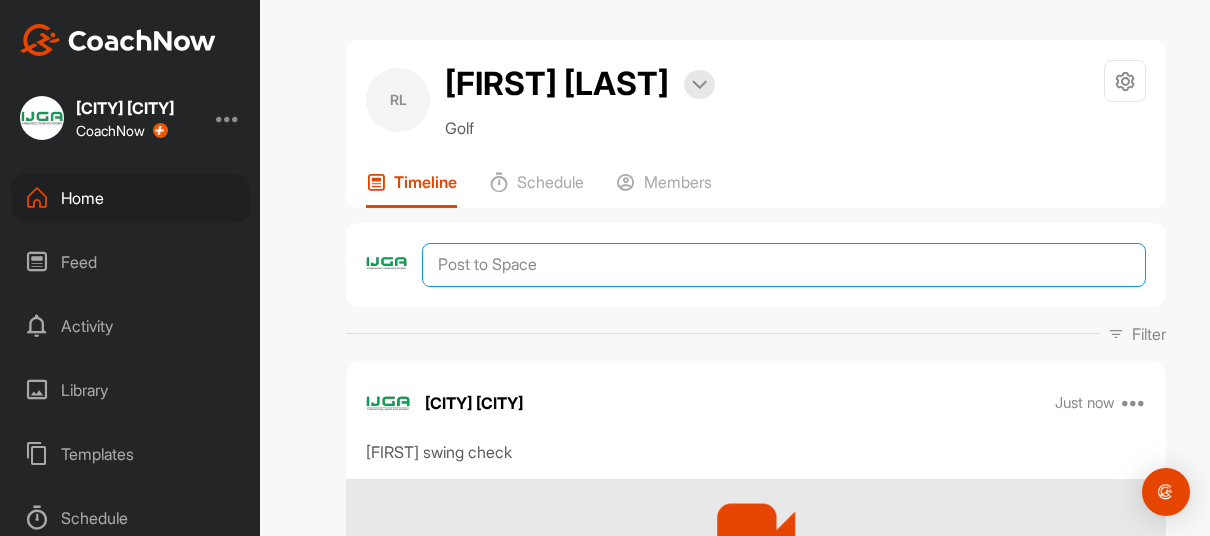 click at bounding box center (784, 265) 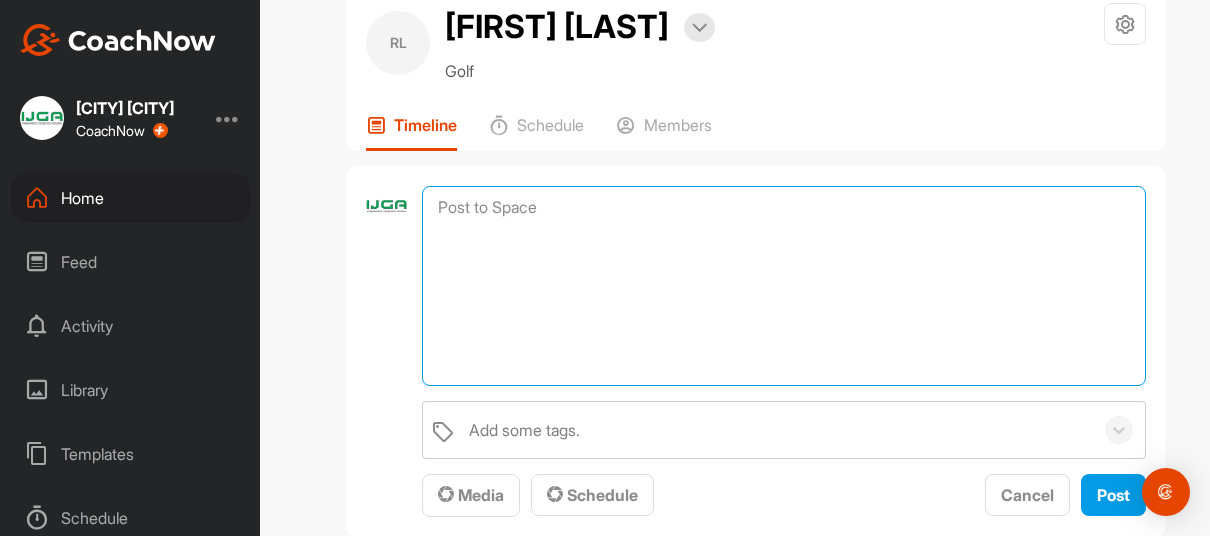 scroll, scrollTop: 58, scrollLeft: 0, axis: vertical 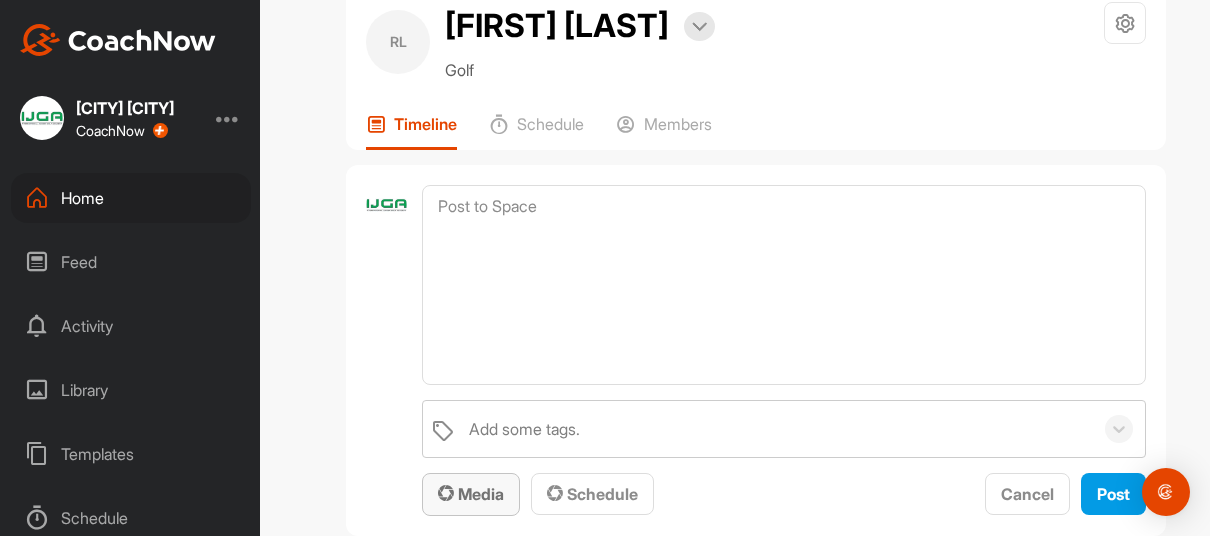 click on "Media" at bounding box center (471, 494) 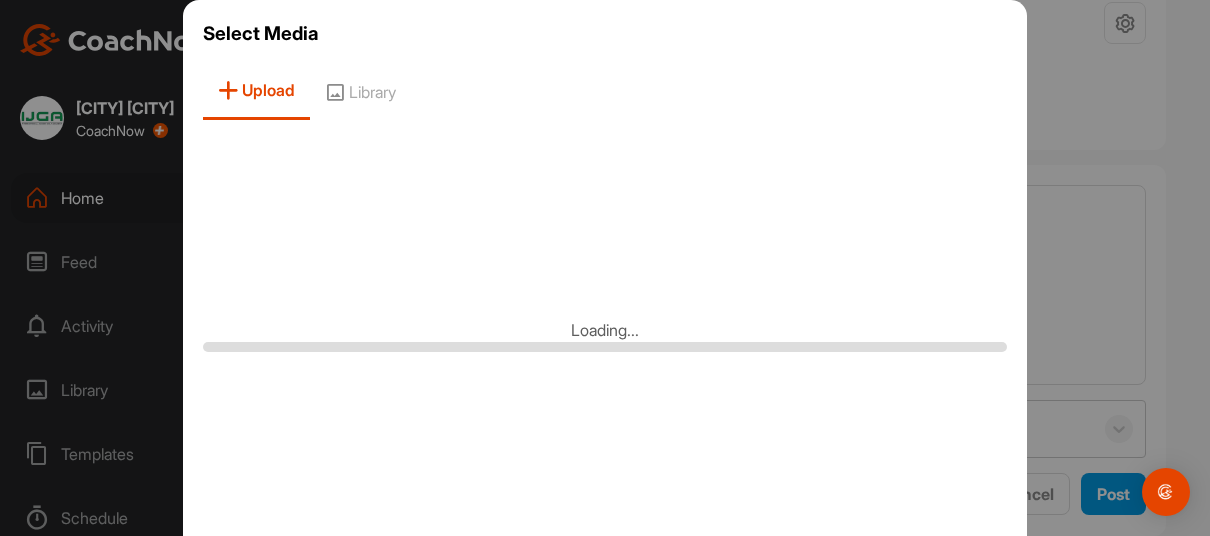 scroll, scrollTop: 88, scrollLeft: 0, axis: vertical 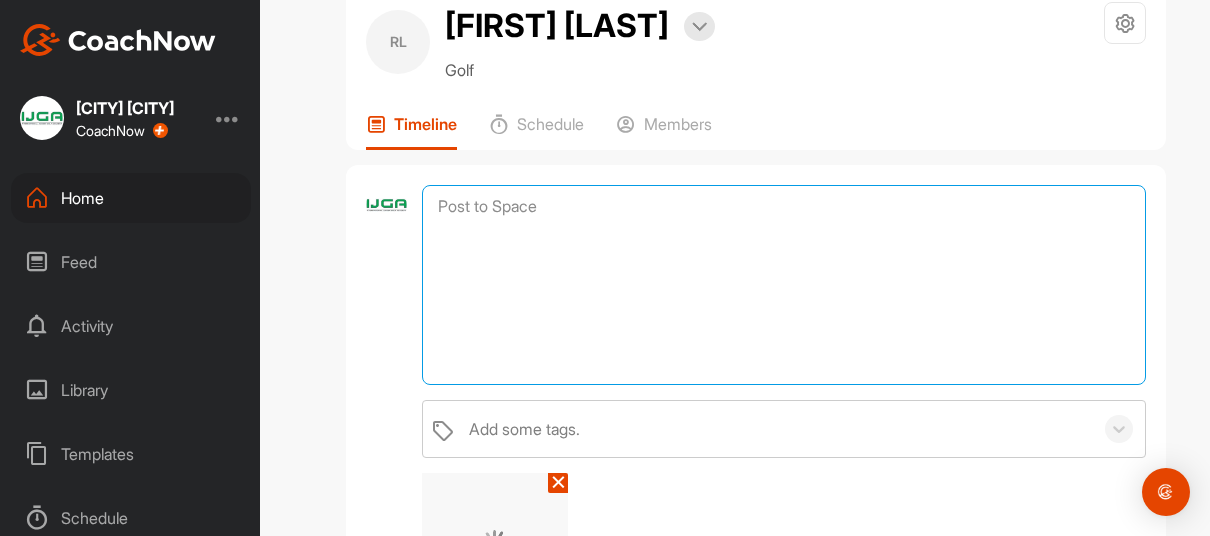 click at bounding box center (784, 285) 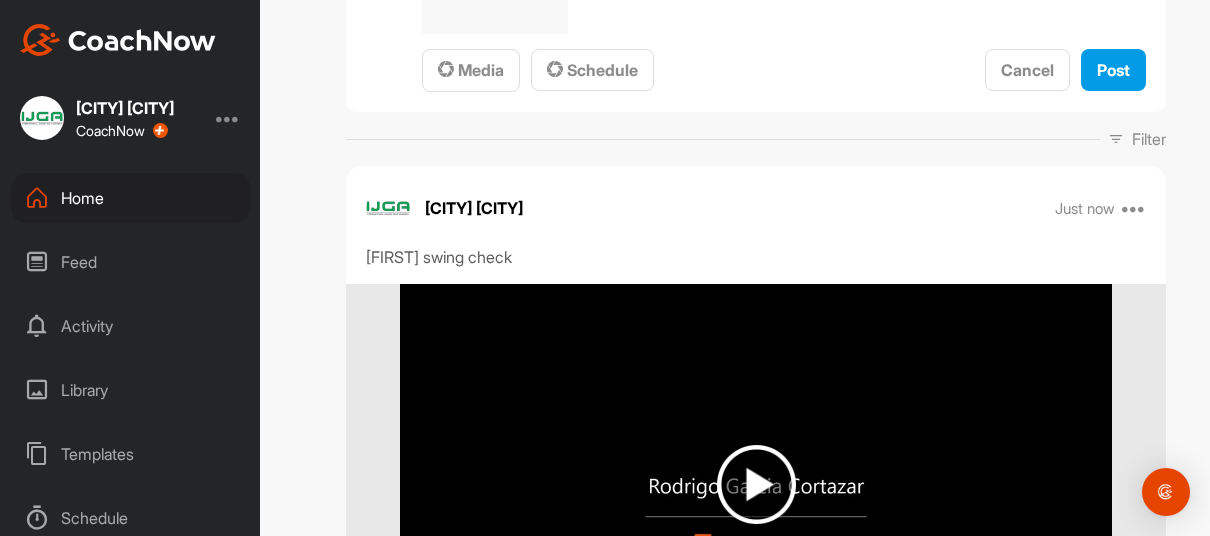 scroll, scrollTop: 642, scrollLeft: 0, axis: vertical 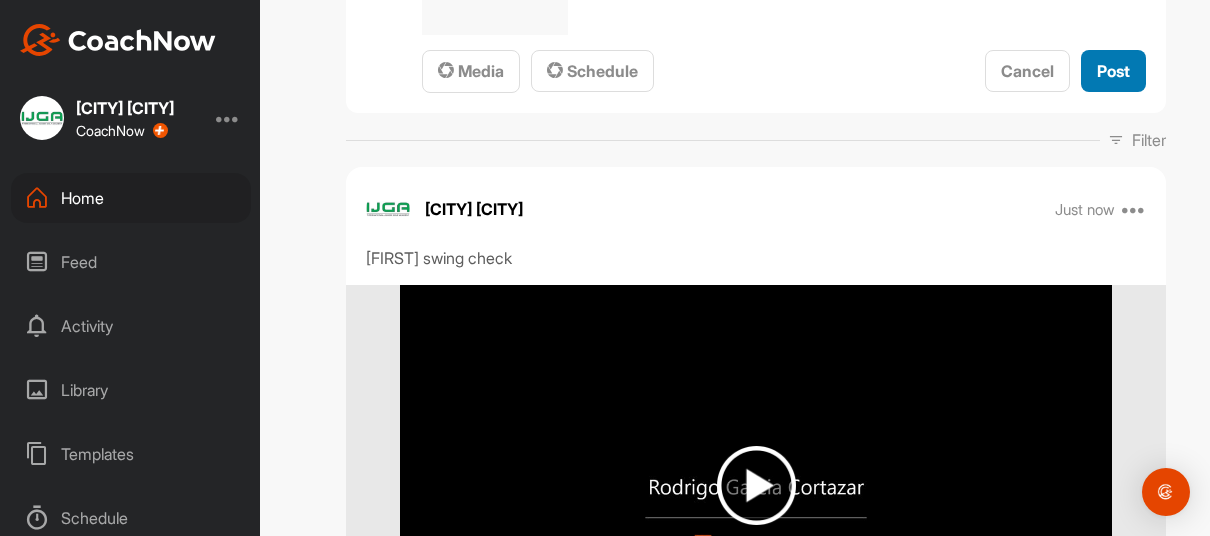 type on "[FIRST] swing check" 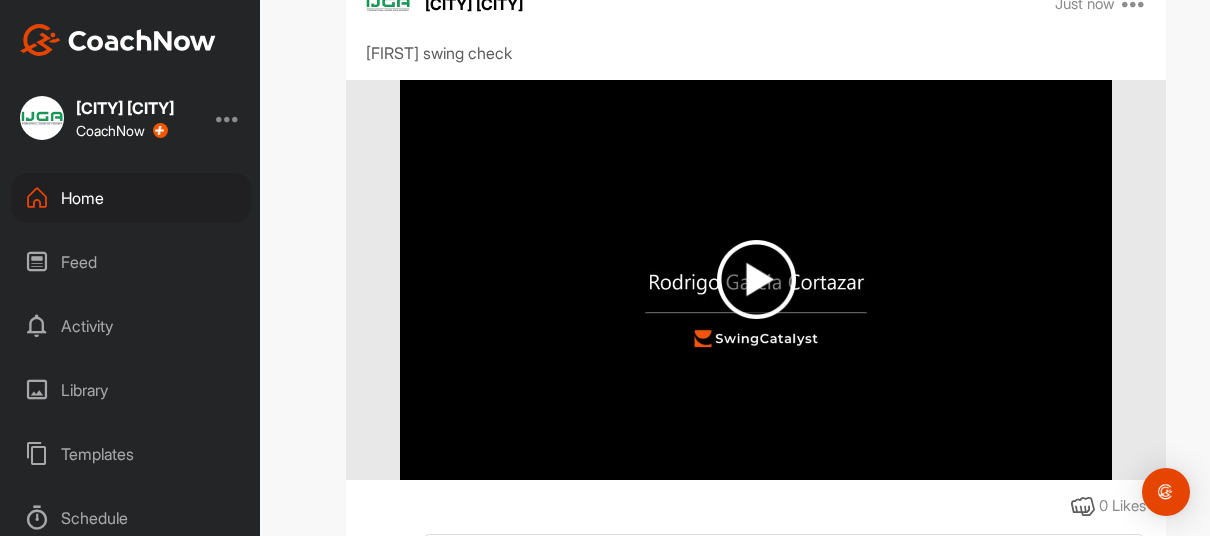 scroll, scrollTop: 749, scrollLeft: 0, axis: vertical 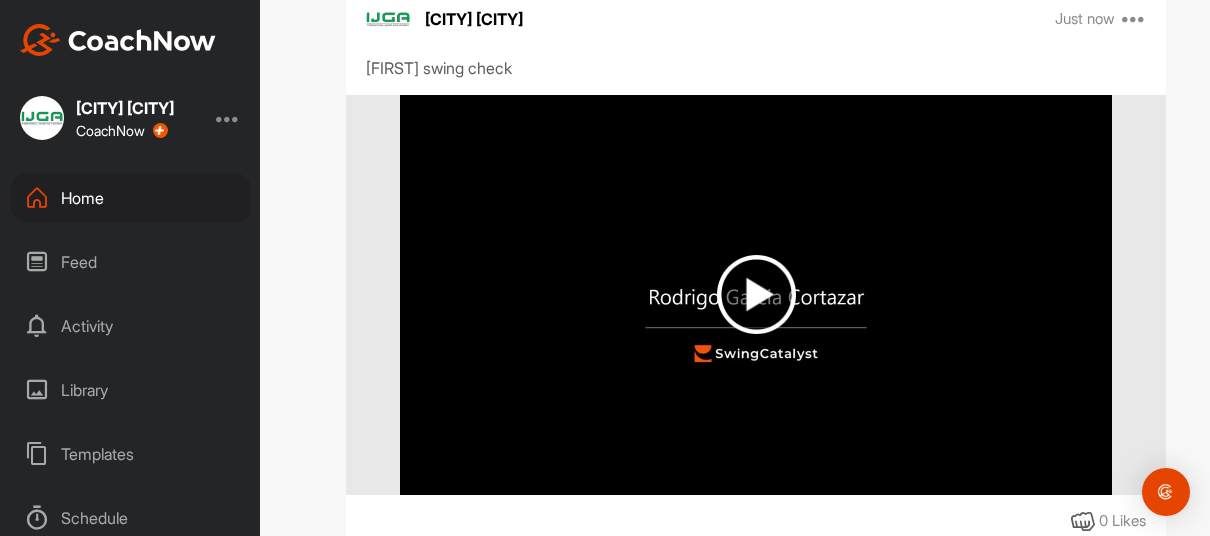 click at bounding box center (756, 294) 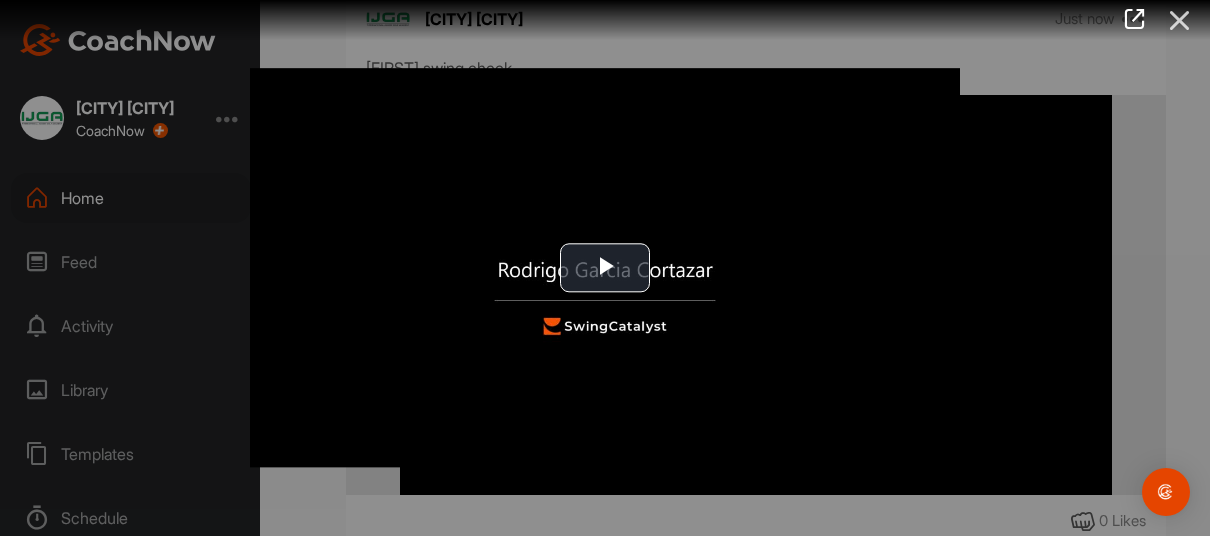 click at bounding box center (1180, 20) 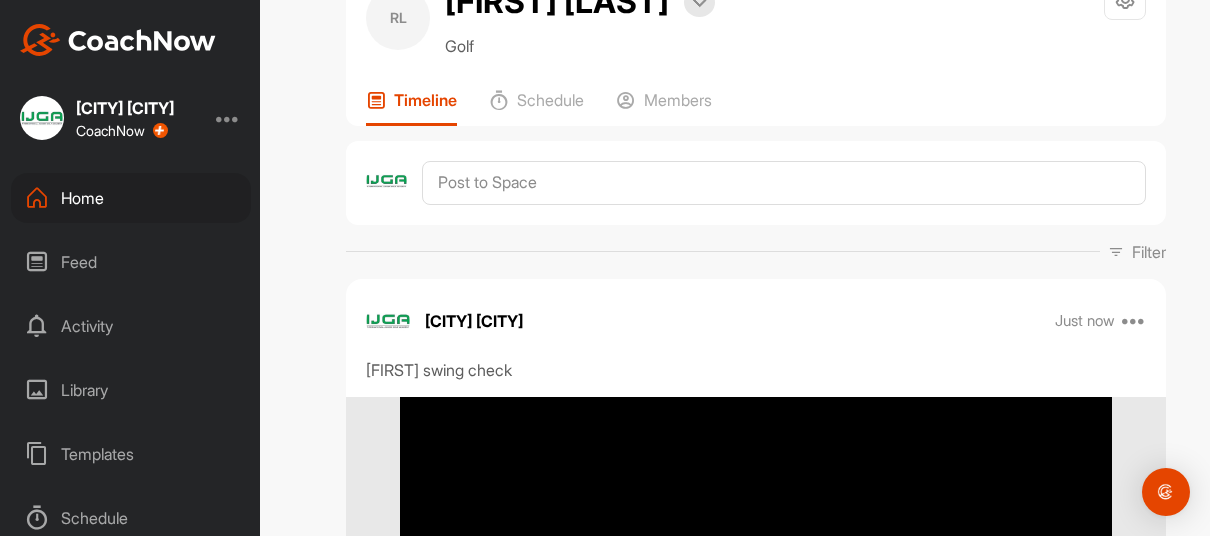 scroll, scrollTop: 0, scrollLeft: 0, axis: both 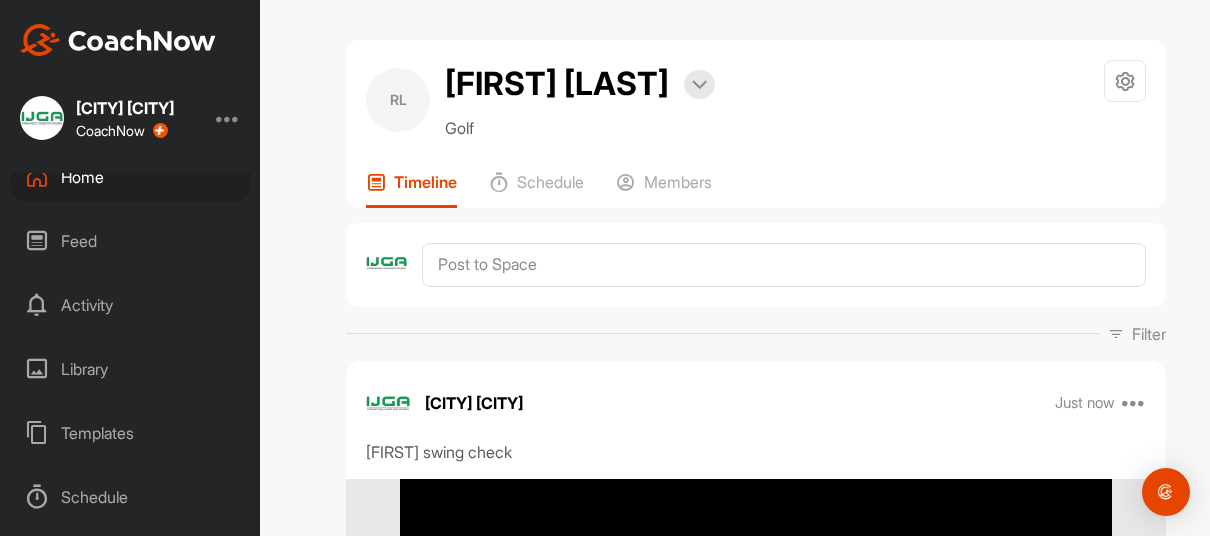 click on "Home" at bounding box center [131, 177] 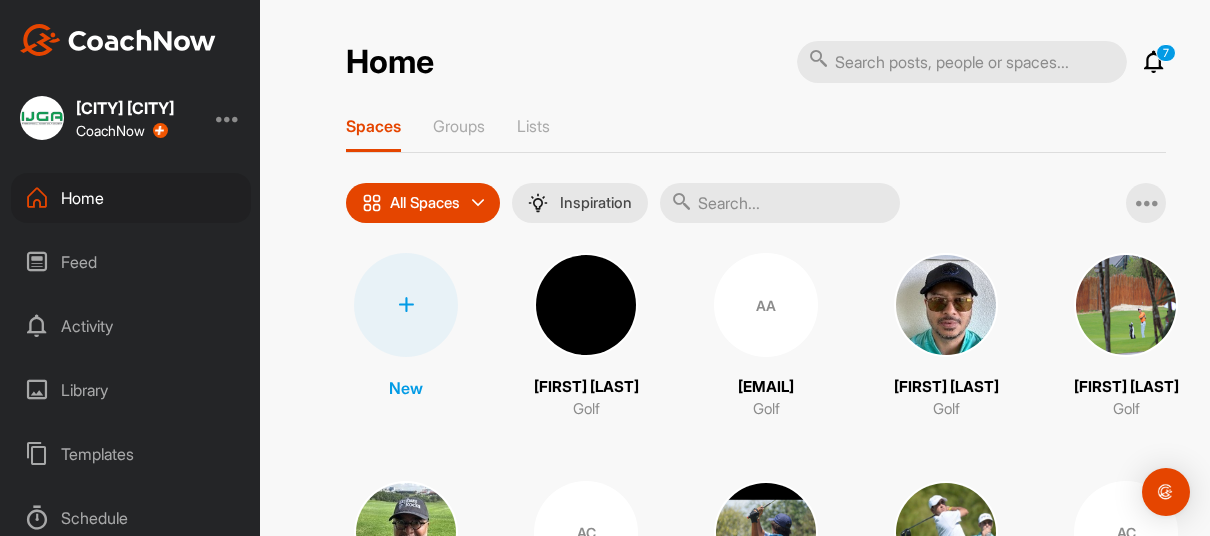 click at bounding box center [780, 203] 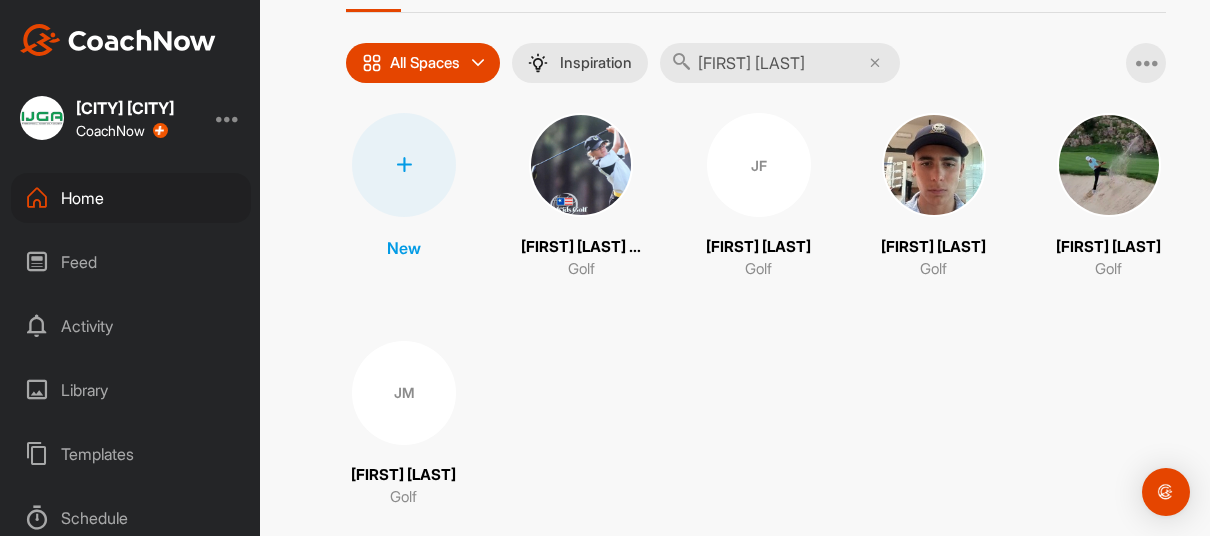 scroll, scrollTop: 143, scrollLeft: 0, axis: vertical 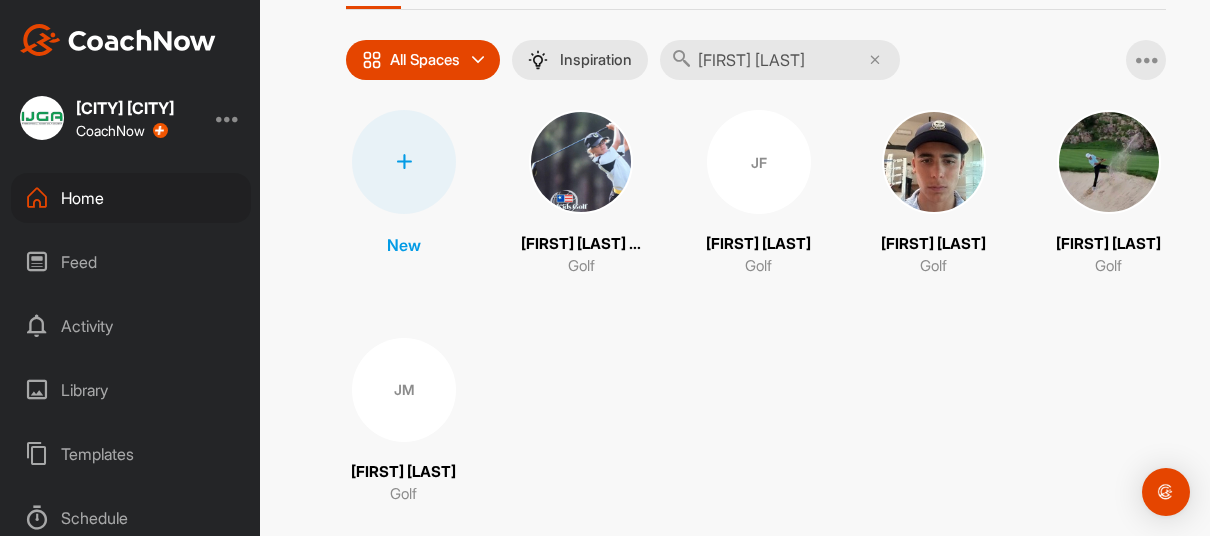 type on "[FIRST] [LAST]" 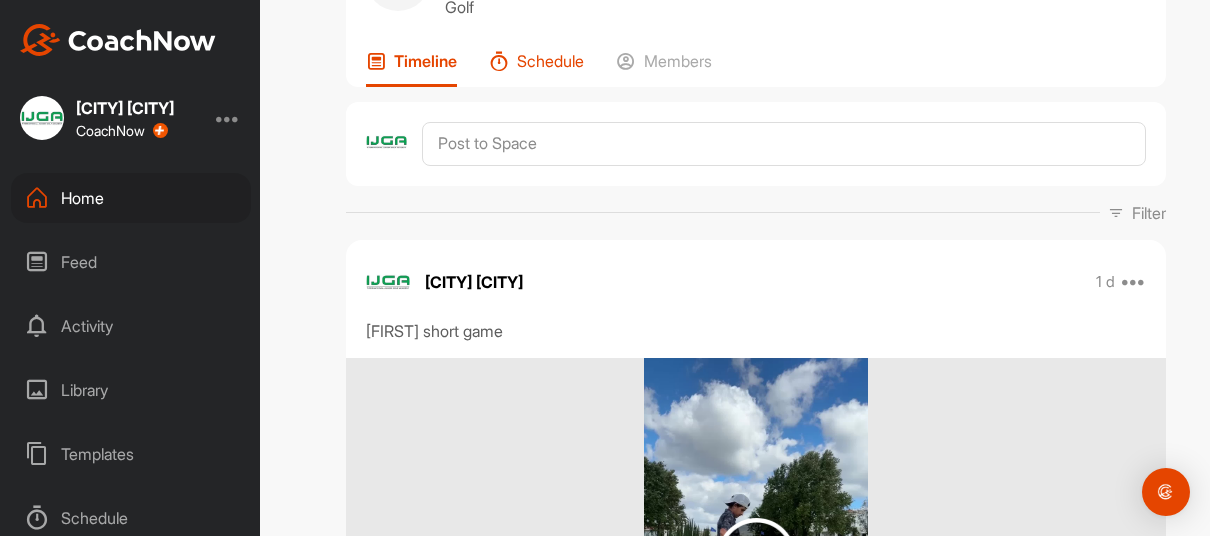 scroll, scrollTop: 226, scrollLeft: 0, axis: vertical 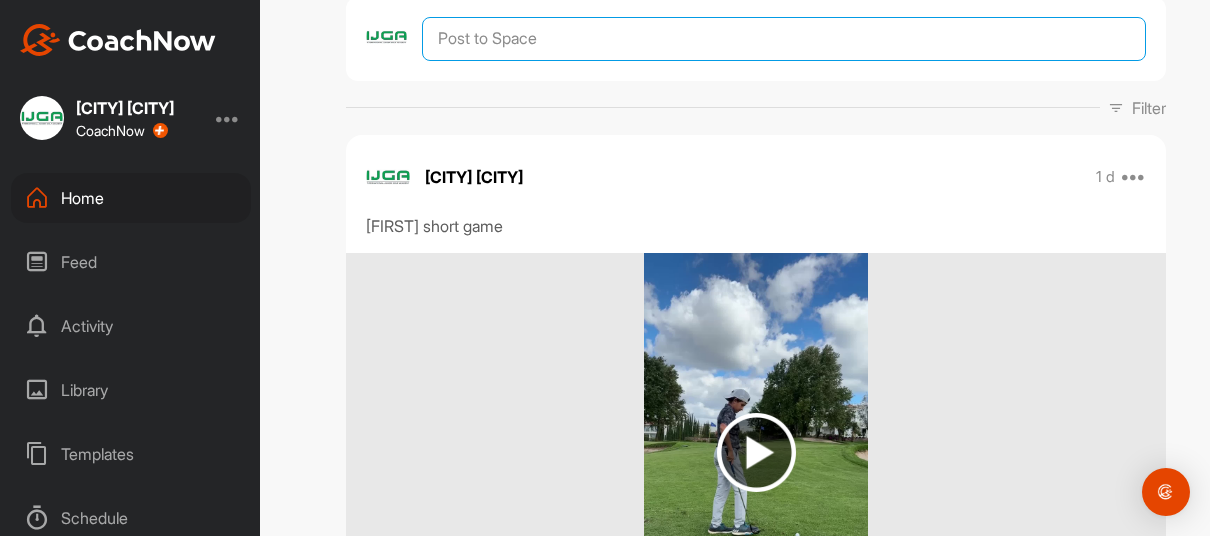 click at bounding box center [784, 39] 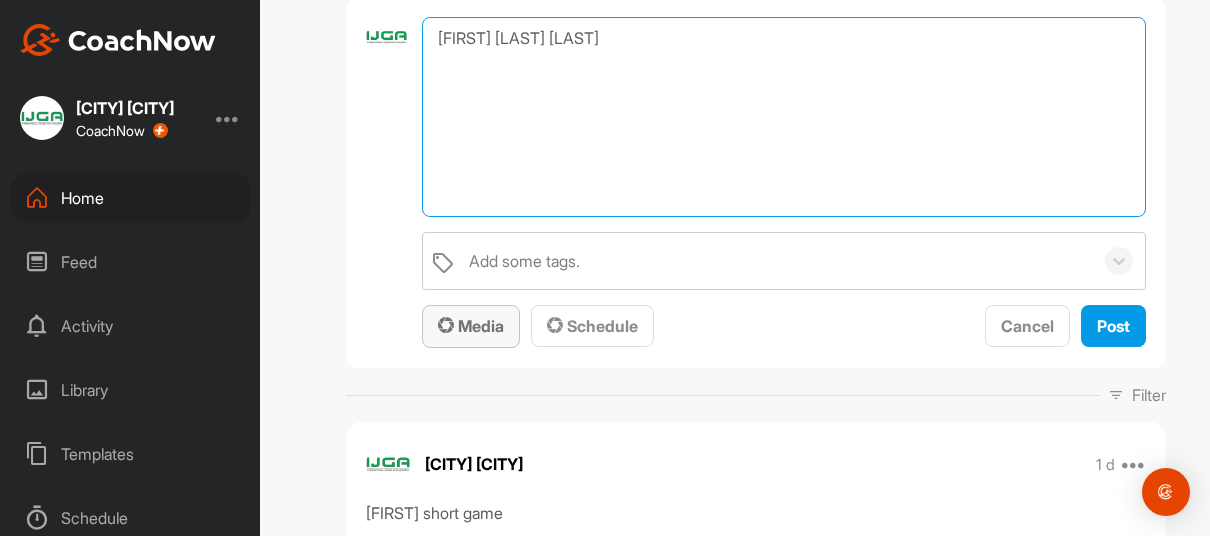 type on "[FIRST] [LAST] [LAST]" 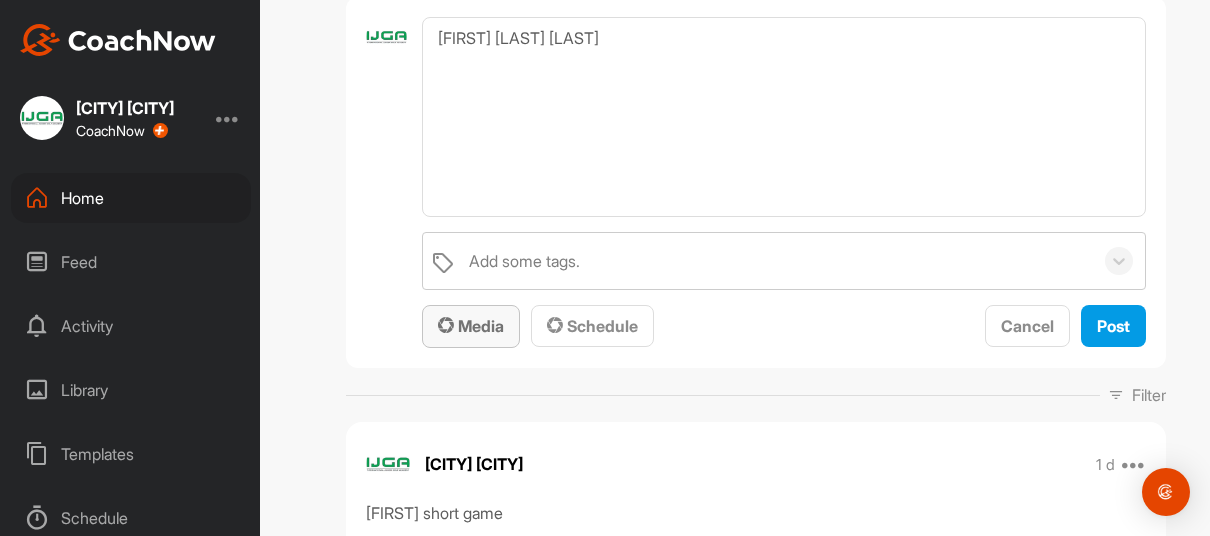 click on "Media" at bounding box center [471, 326] 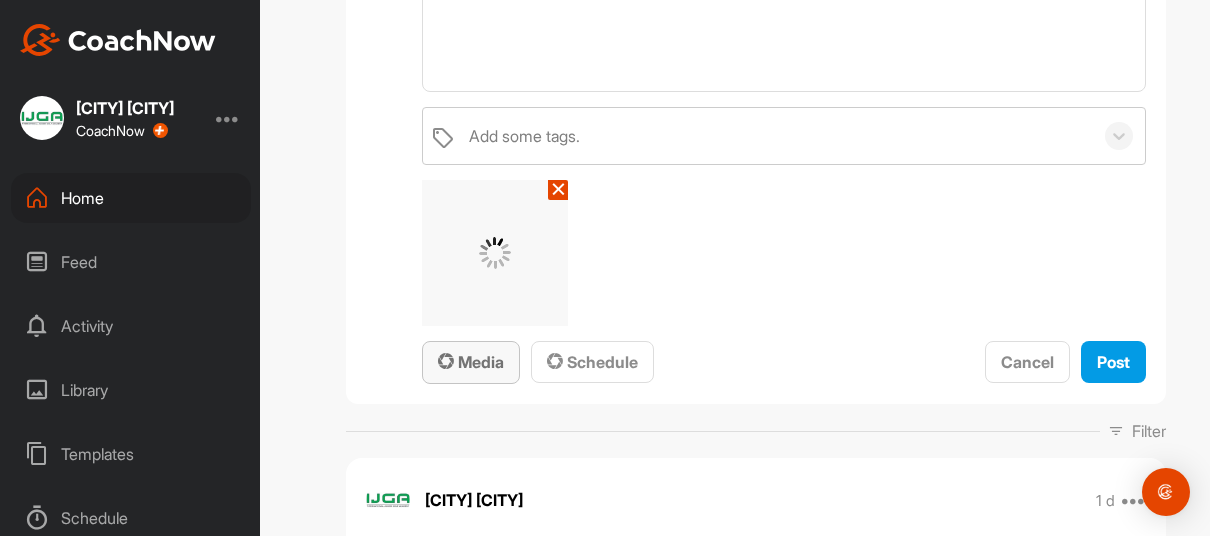 scroll, scrollTop: 354, scrollLeft: 0, axis: vertical 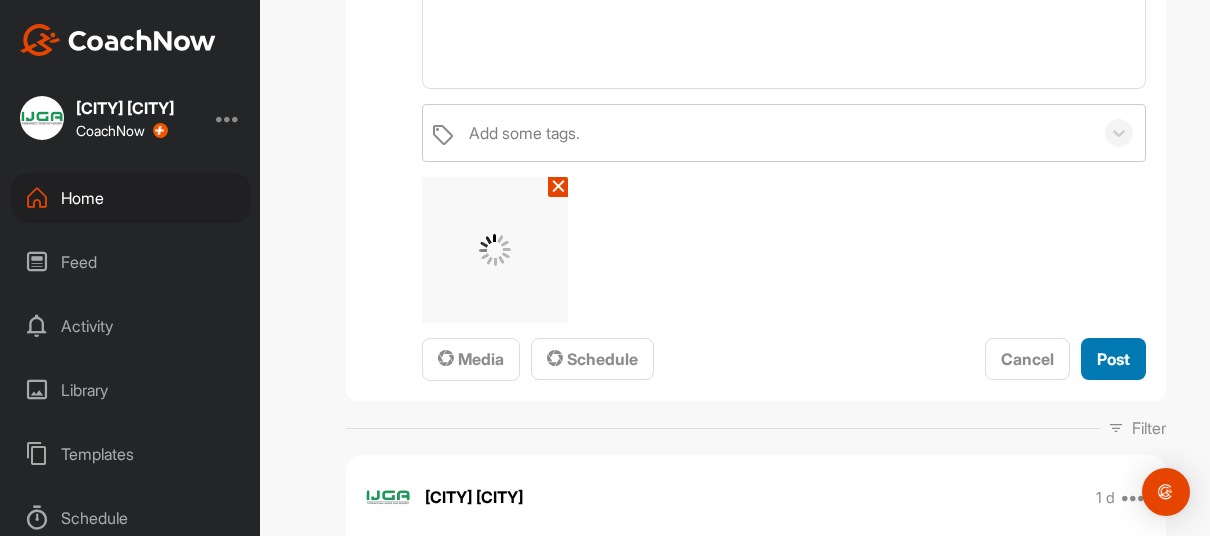 click on "Post" at bounding box center [1113, 359] 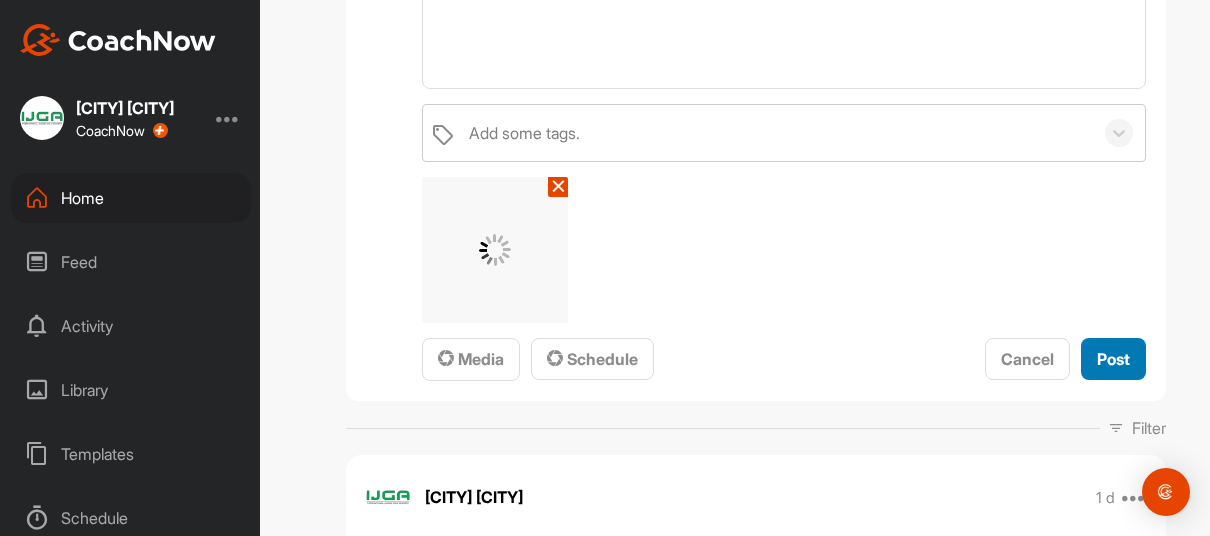 type 